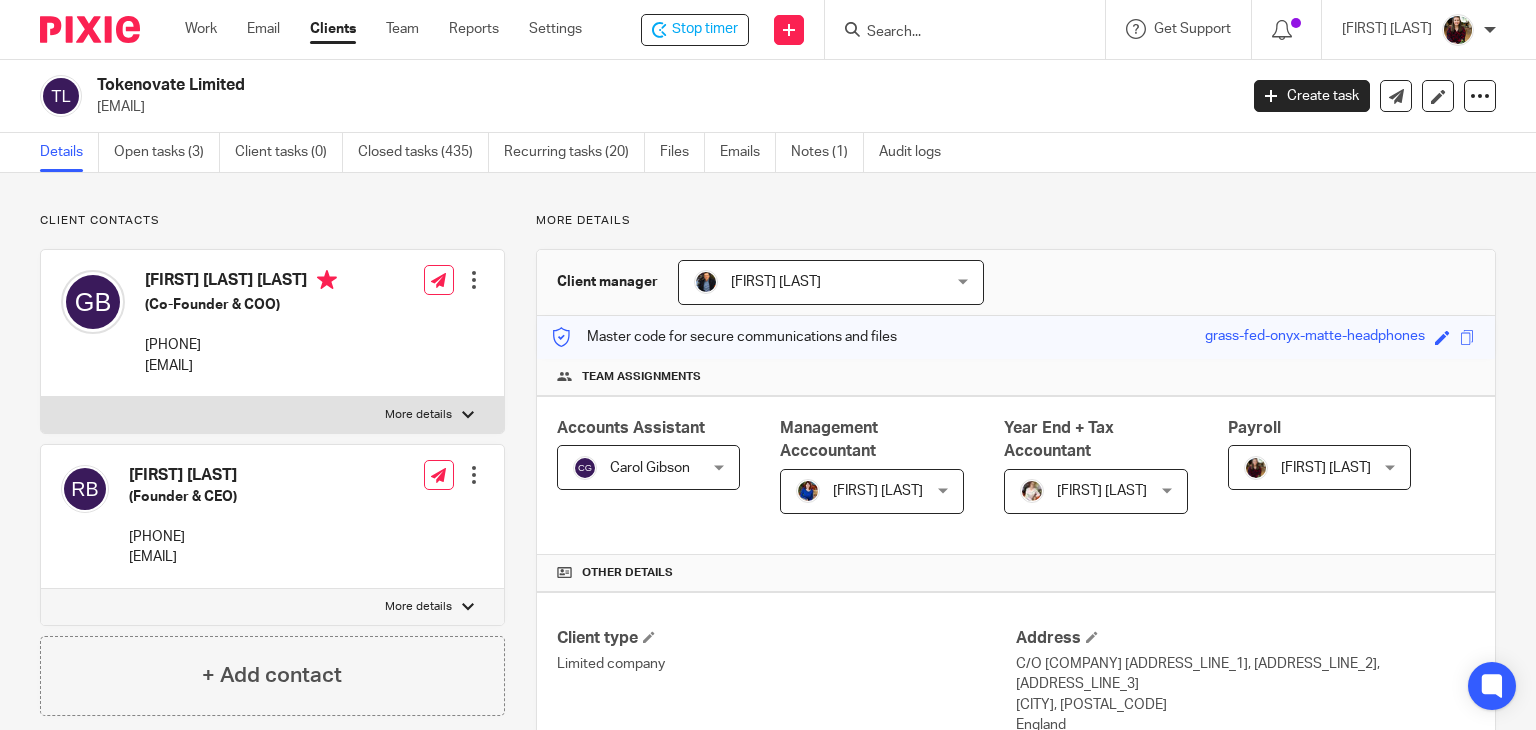 scroll, scrollTop: 0, scrollLeft: 0, axis: both 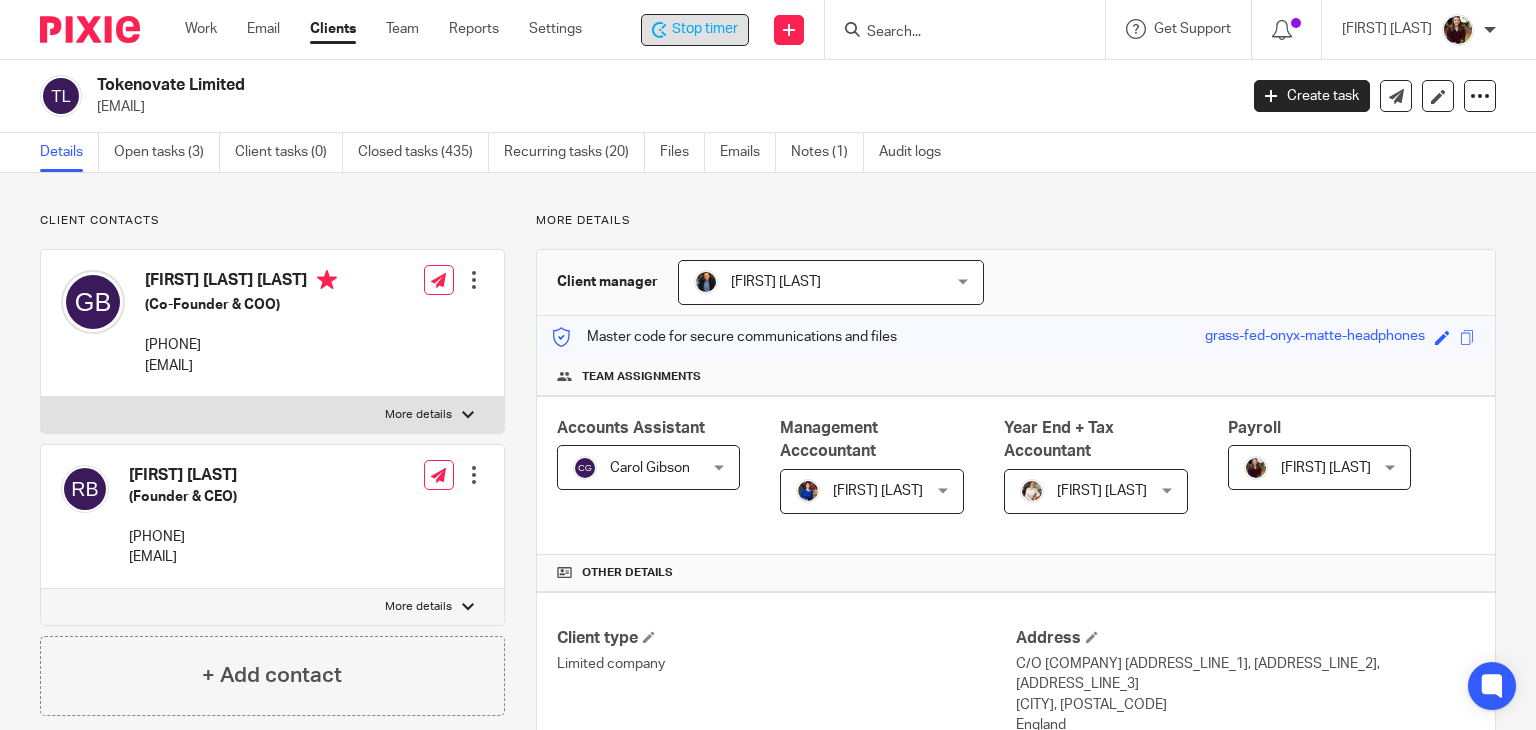 click on "Stop timer" at bounding box center [705, 29] 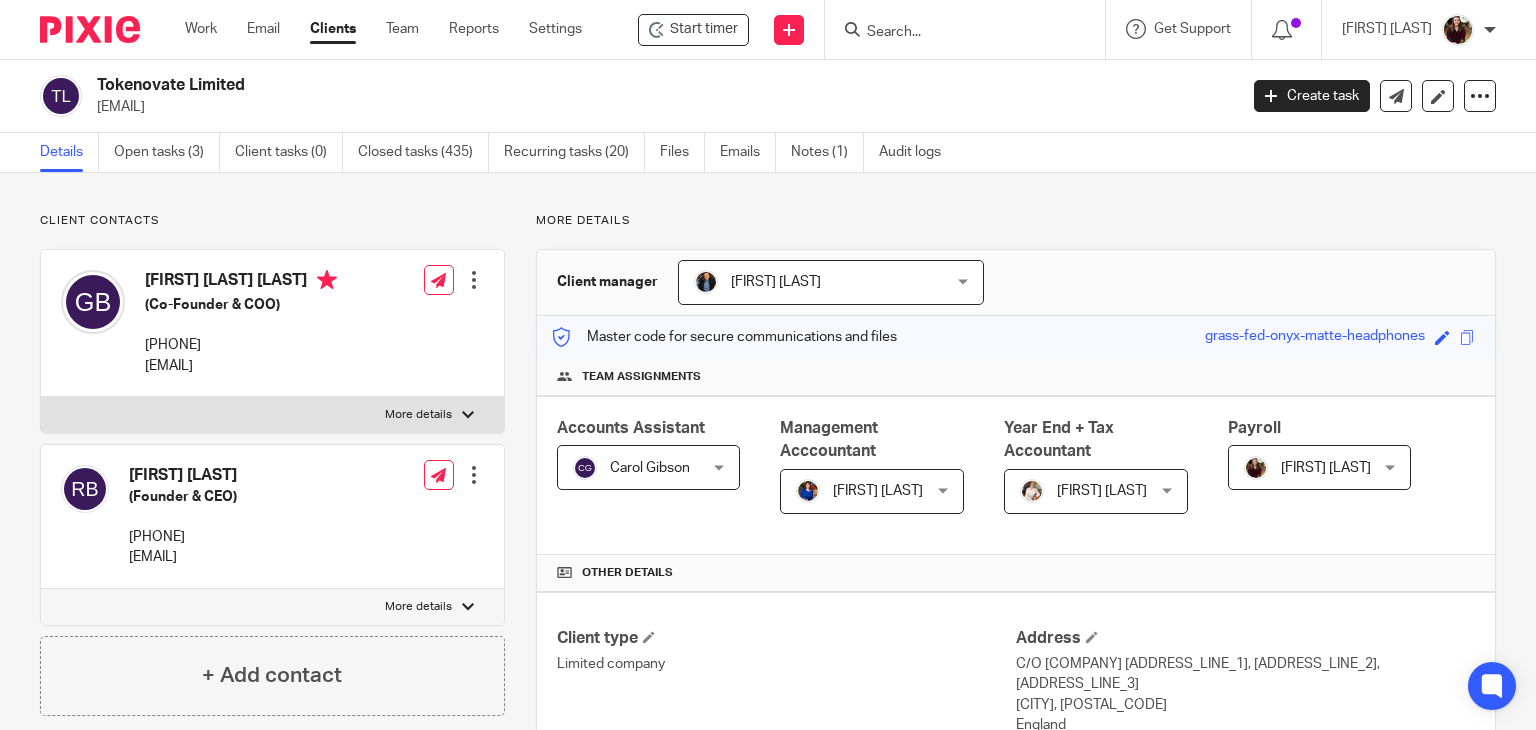 click at bounding box center [955, 33] 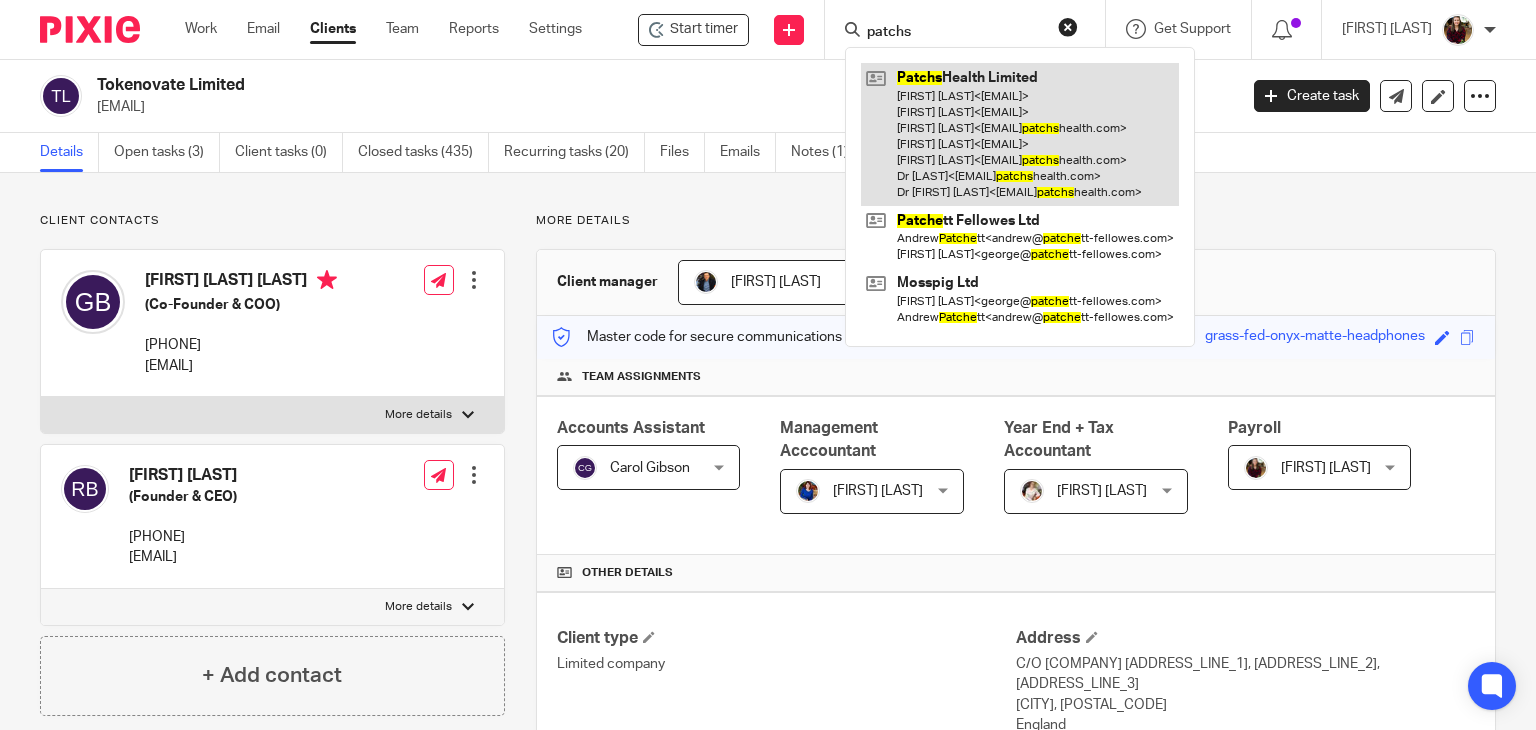 type on "patchs" 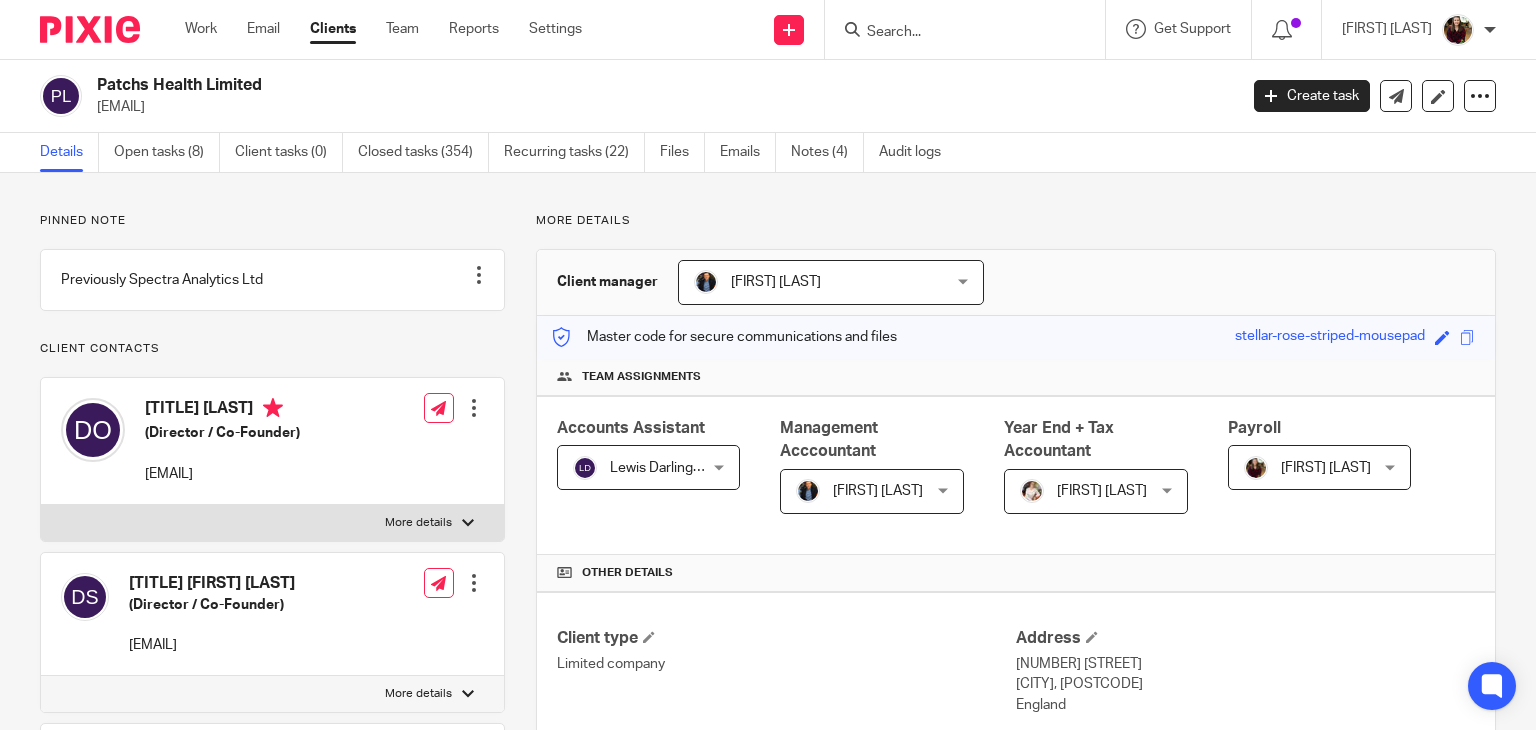 scroll, scrollTop: 0, scrollLeft: 0, axis: both 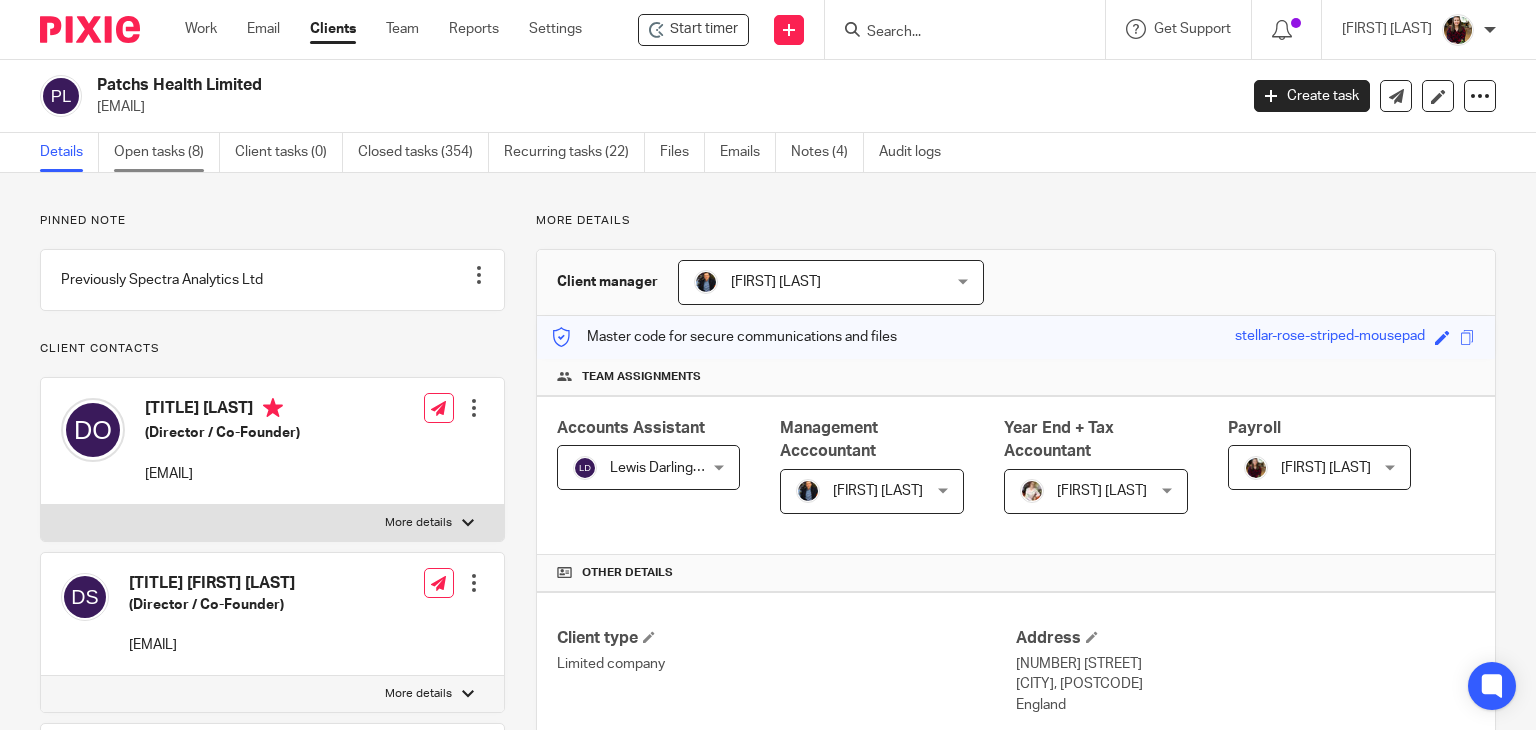 click on "Open tasks (8)" at bounding box center [167, 152] 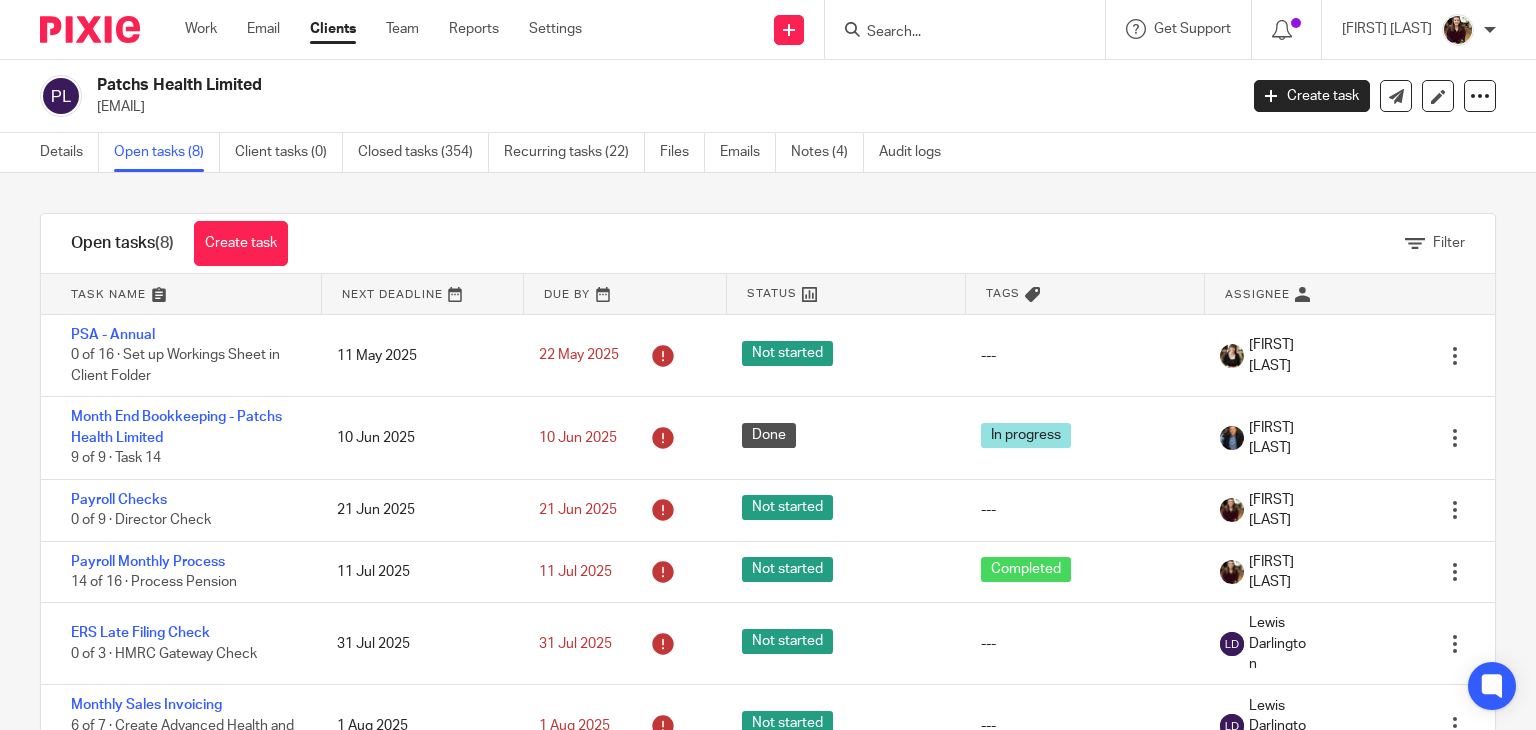 scroll, scrollTop: 0, scrollLeft: 0, axis: both 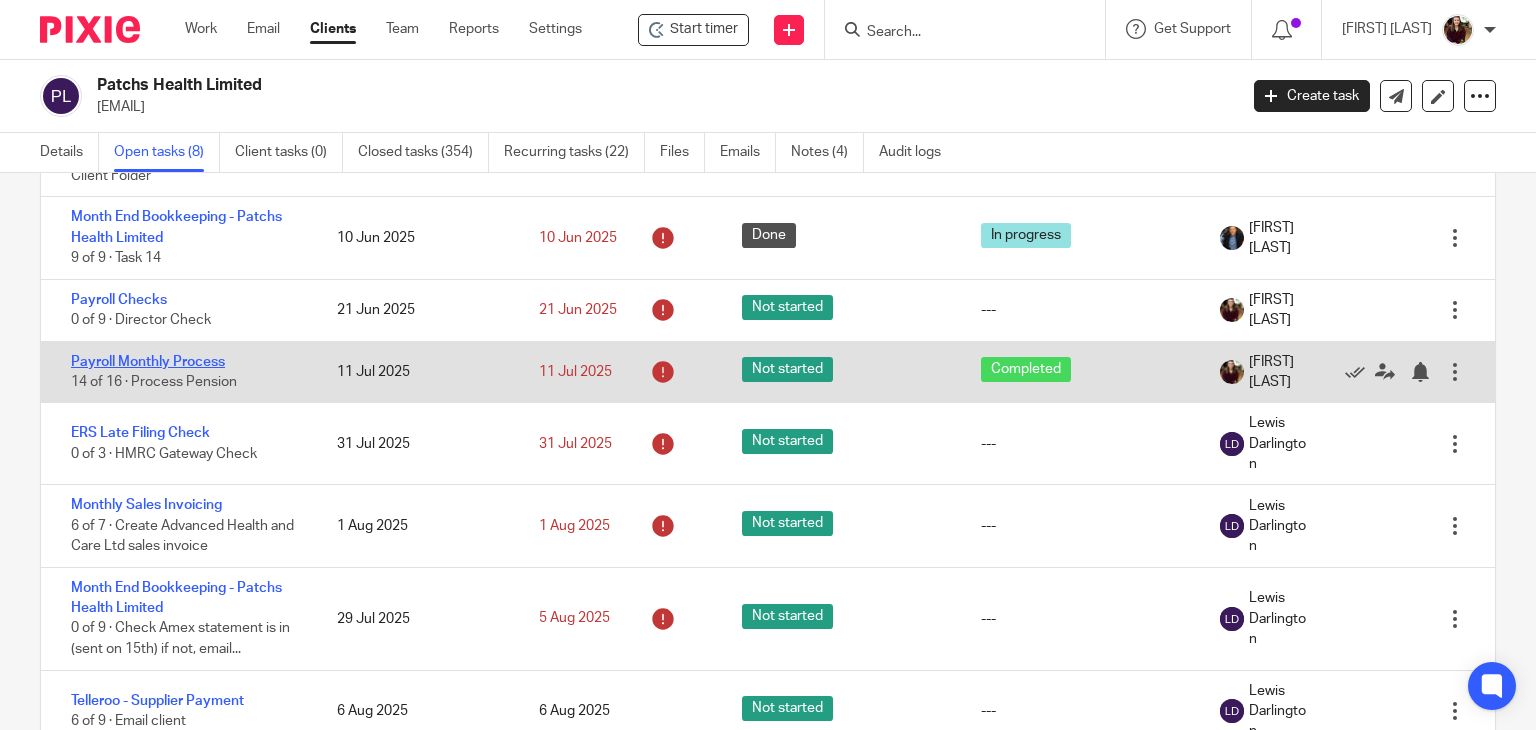 click on "Payroll Monthly Process" at bounding box center [148, 362] 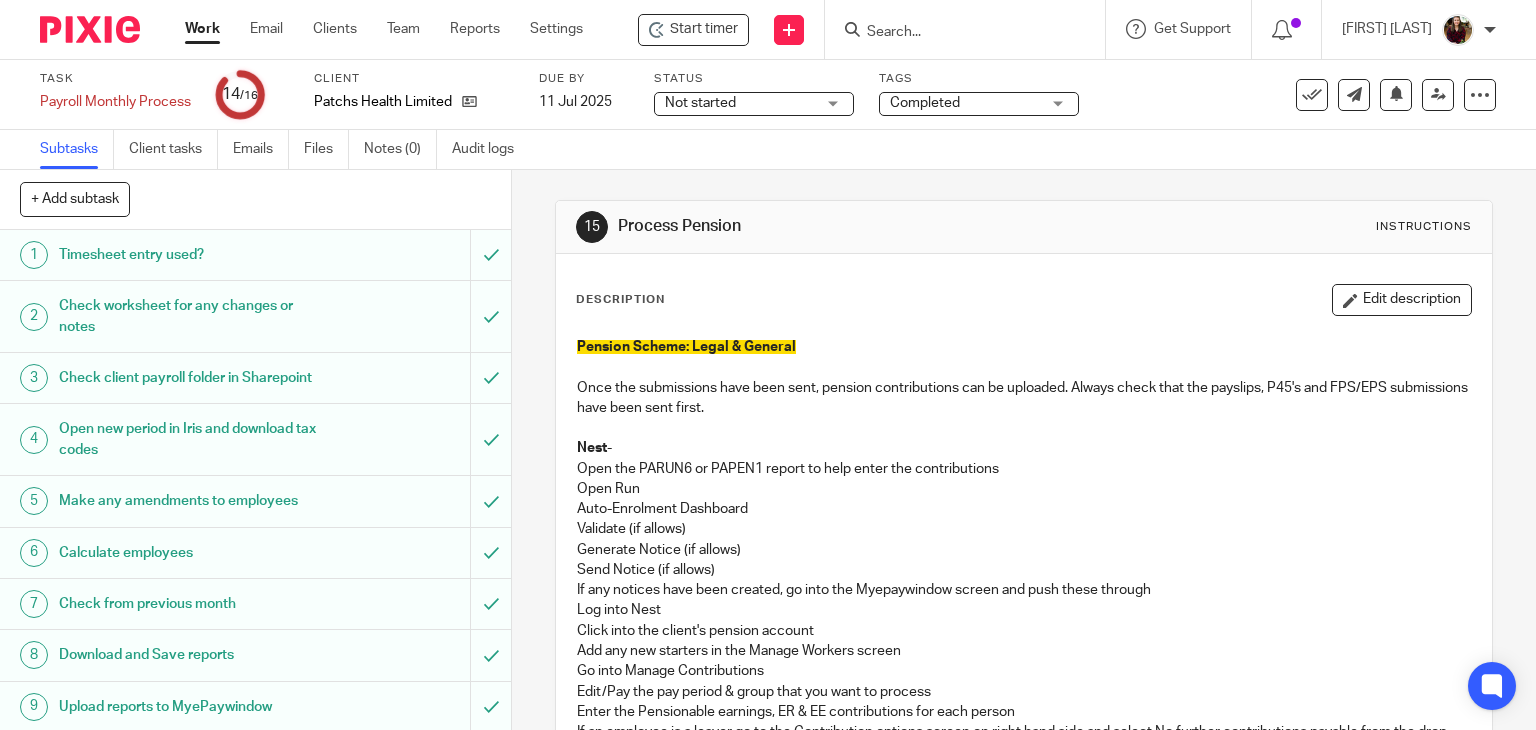 scroll, scrollTop: 0, scrollLeft: 0, axis: both 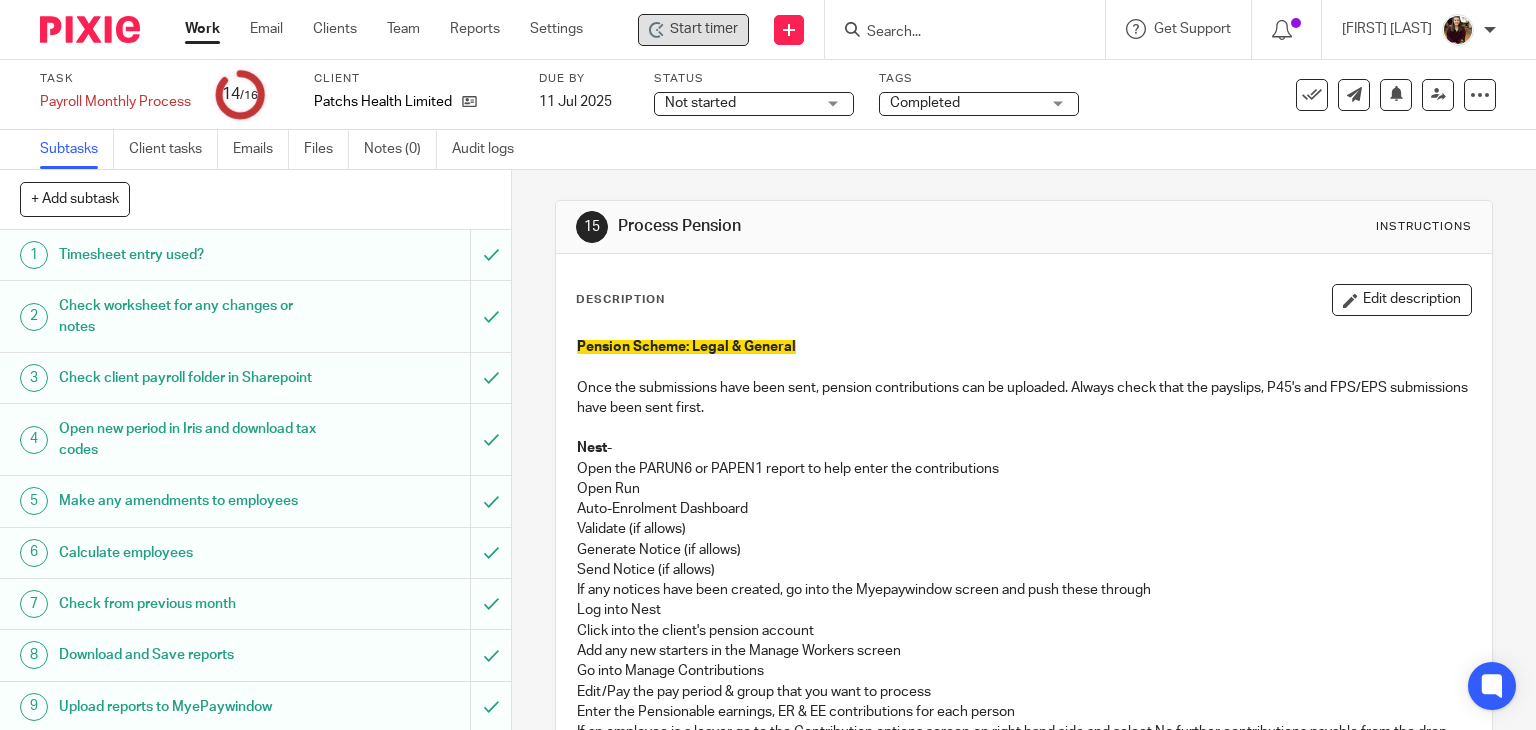 click on "Start timer" at bounding box center (704, 29) 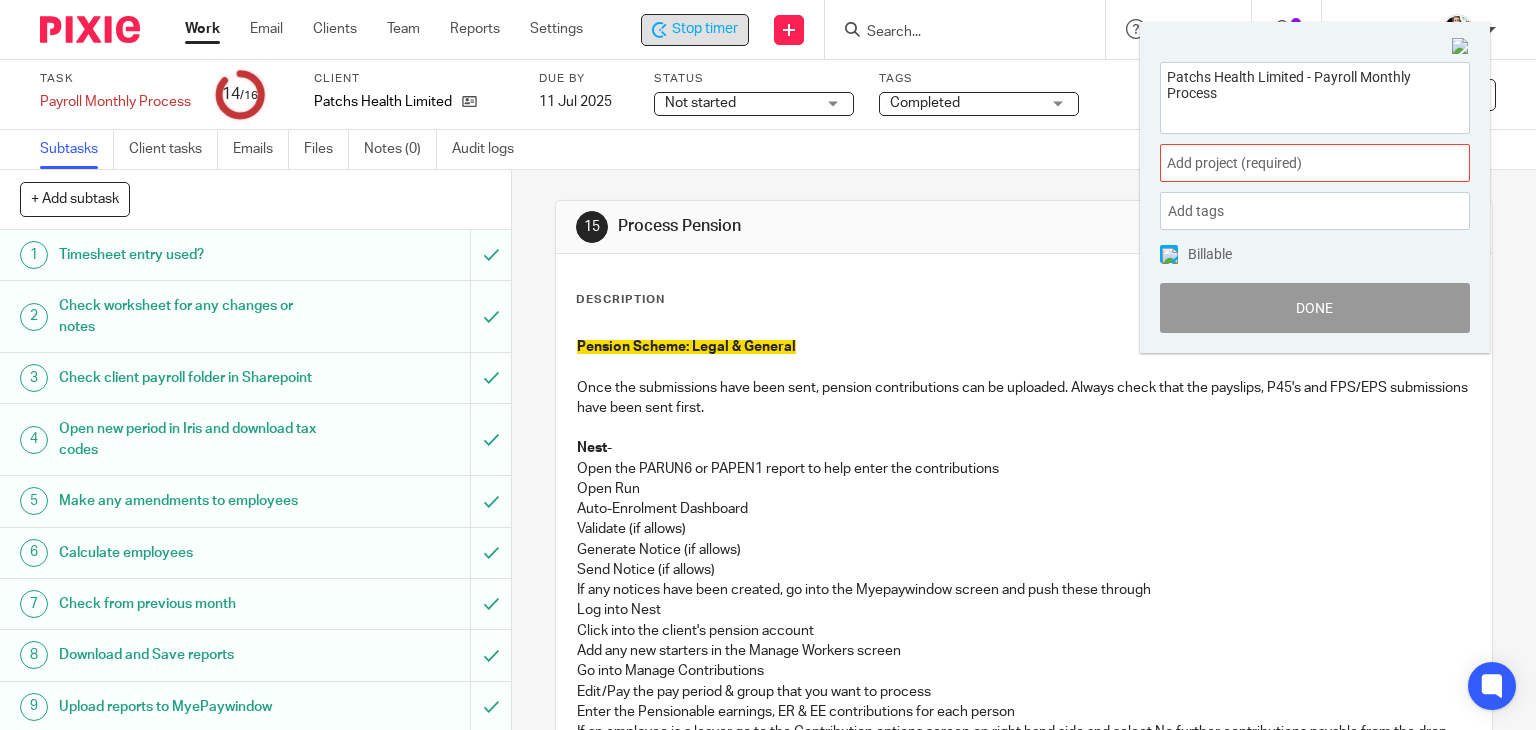 click on "Add project (required) :" at bounding box center [1293, 163] 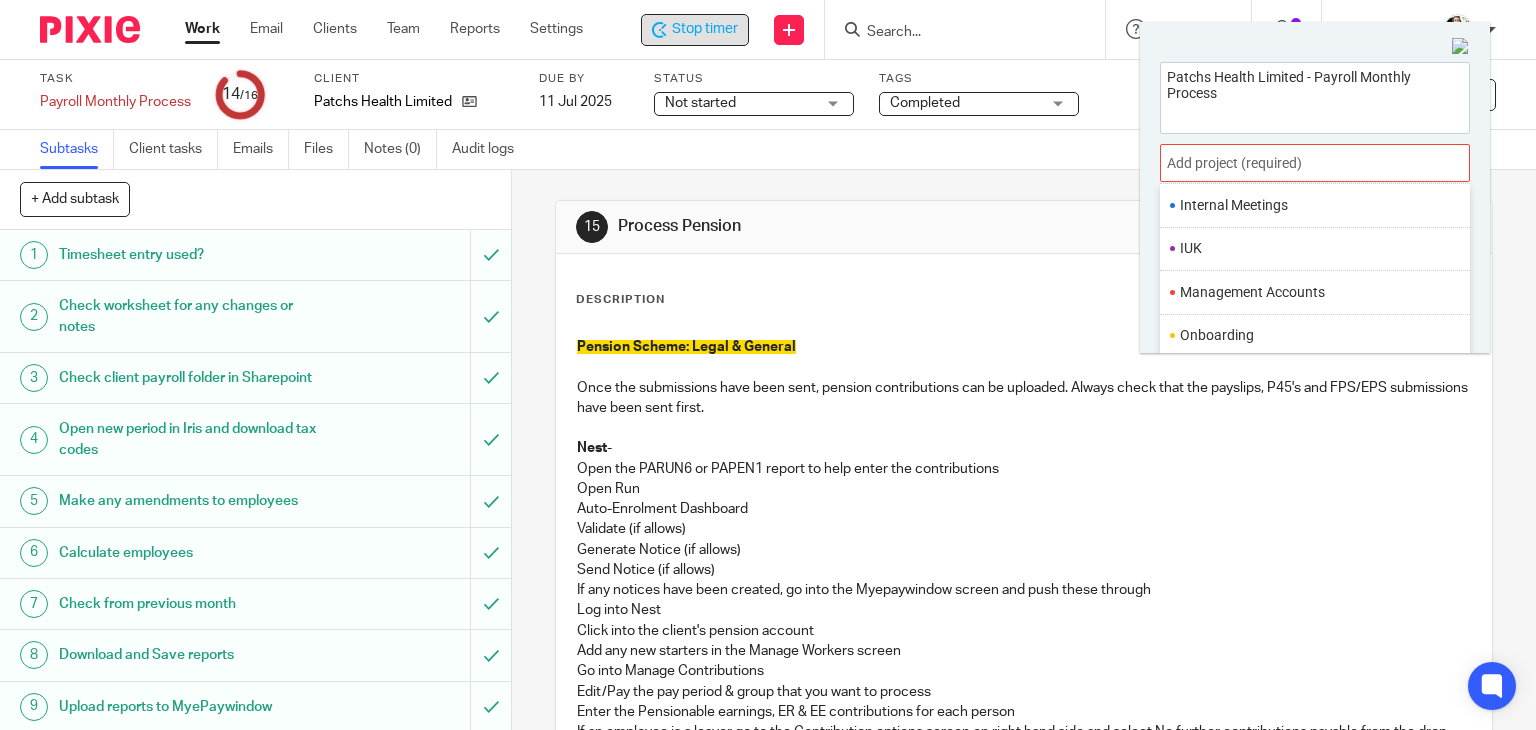 scroll, scrollTop: 700, scrollLeft: 0, axis: vertical 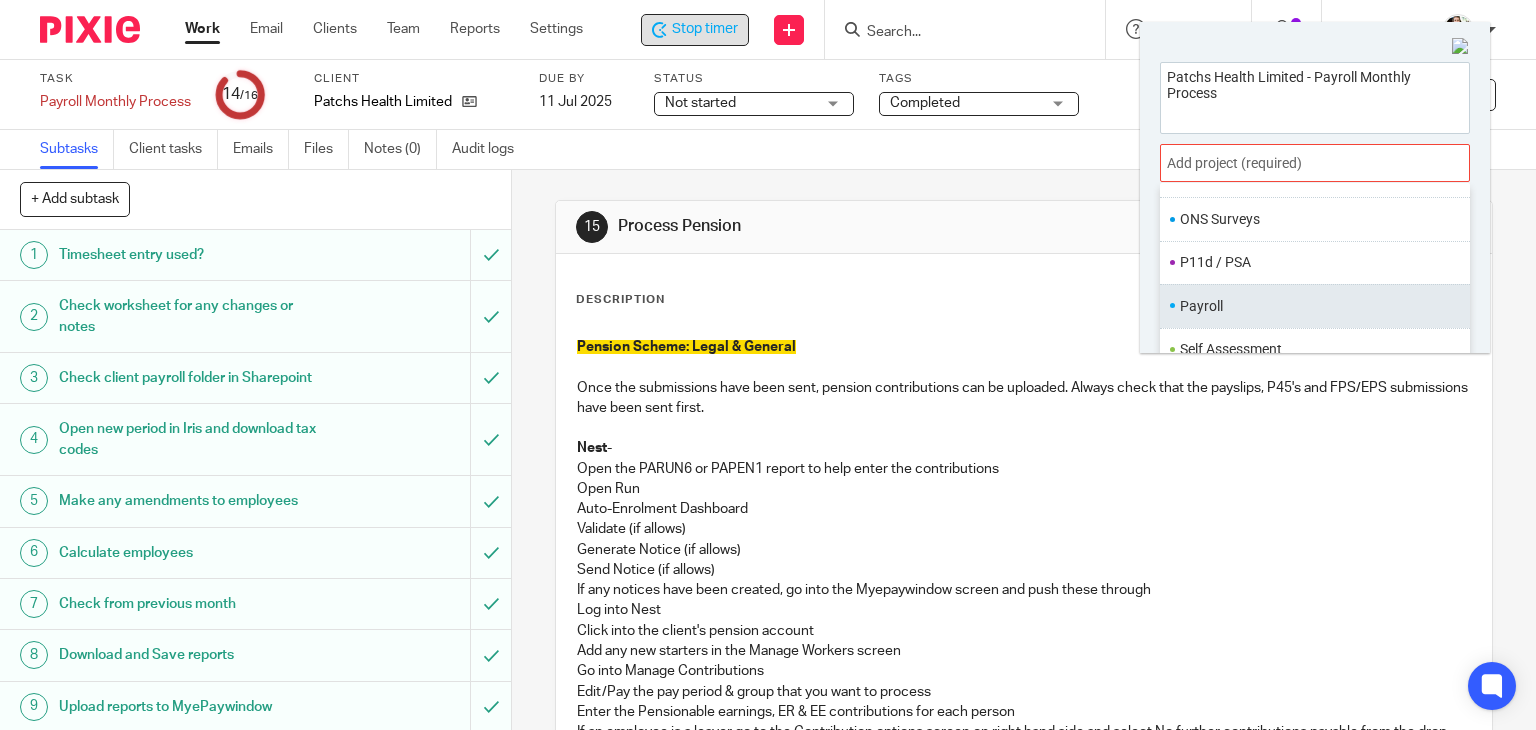 click on "Payroll" at bounding box center (1310, 306) 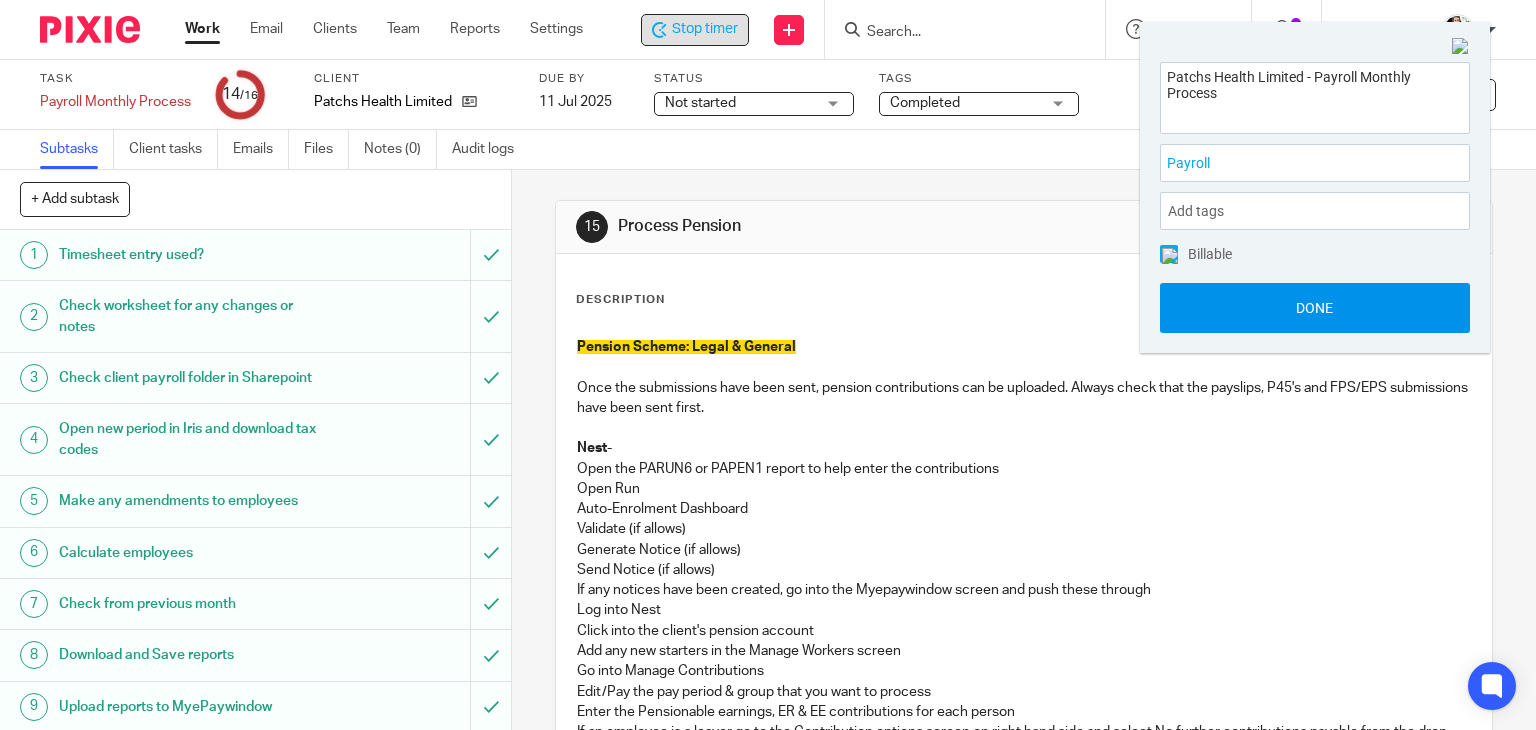 click on "Done" at bounding box center [1315, 308] 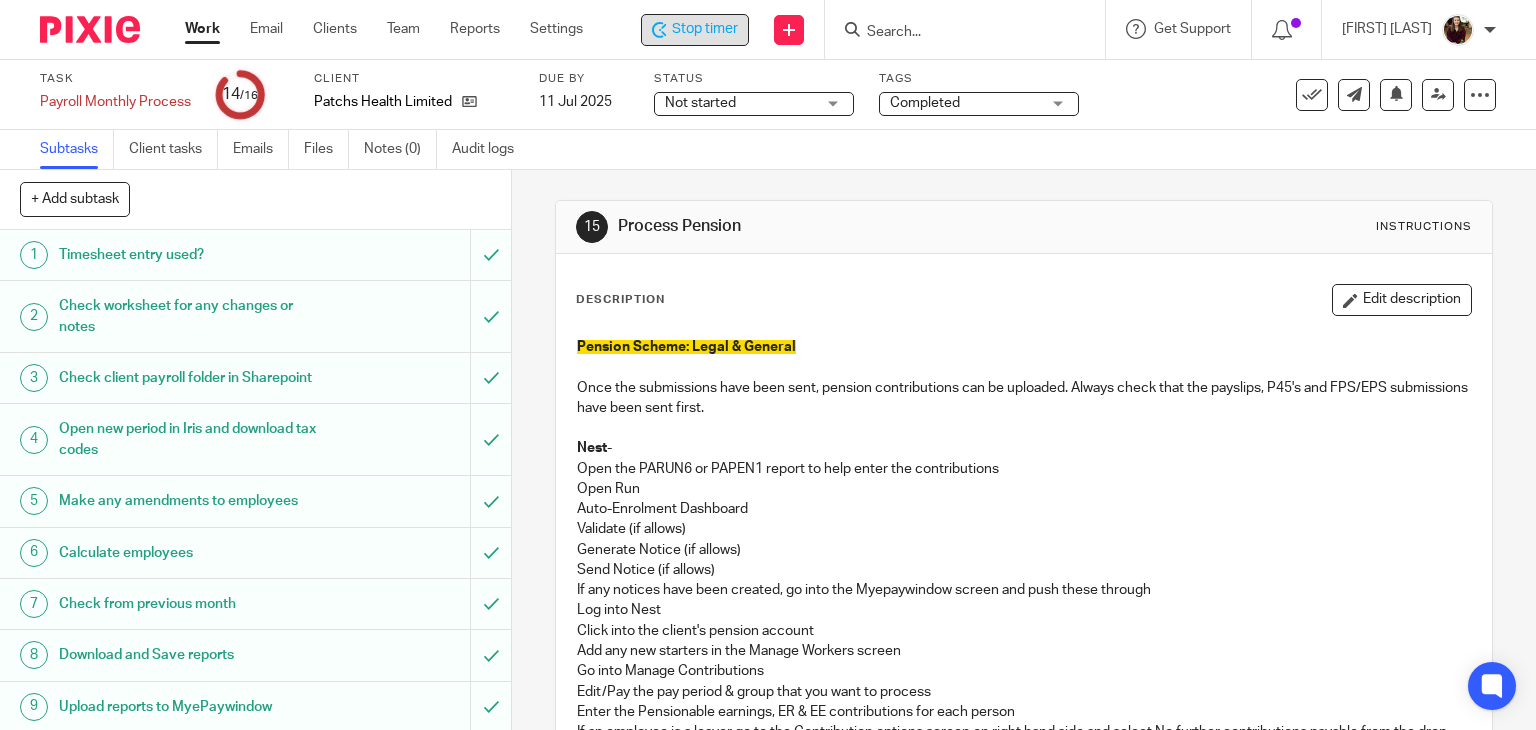 click on "Calculate employees" at bounding box center (189, 553) 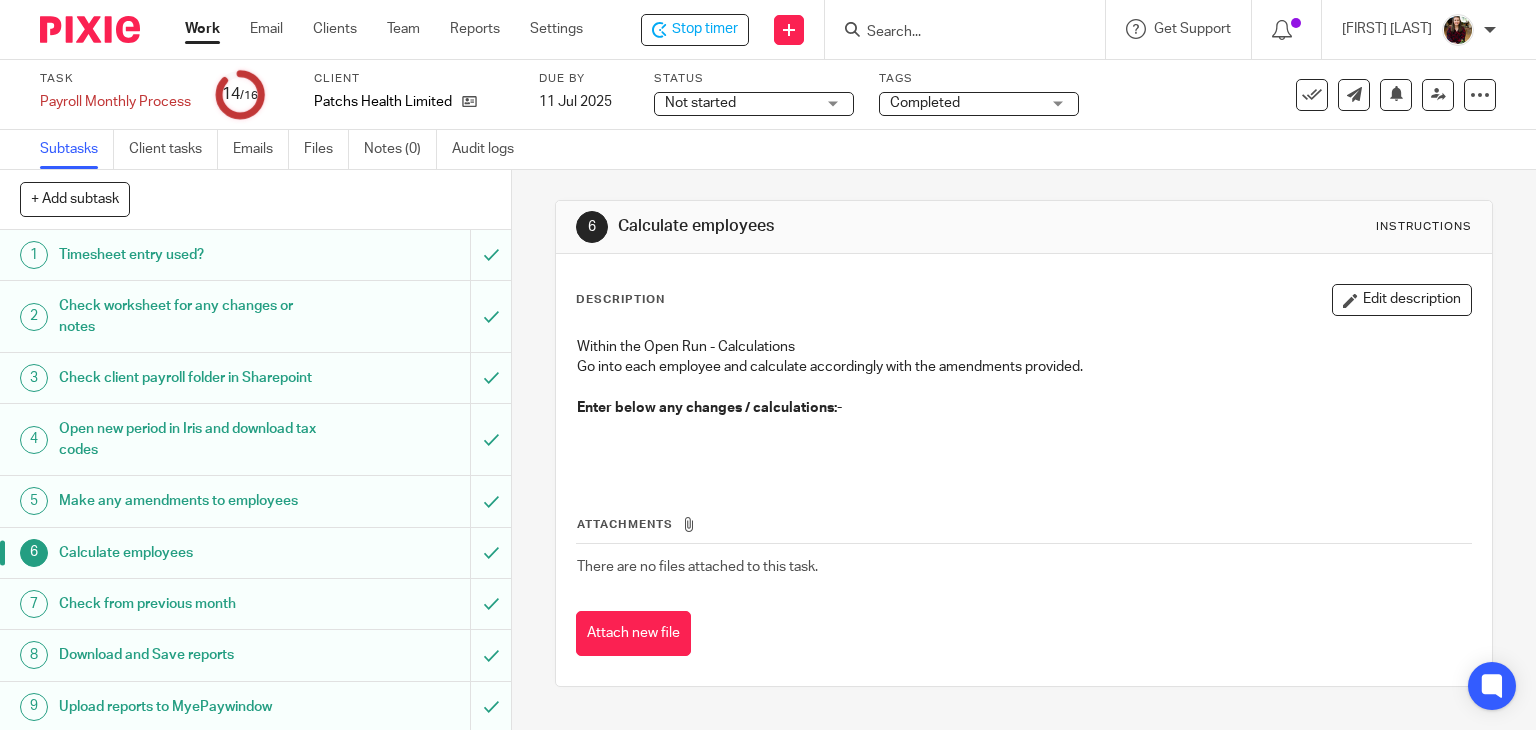 scroll, scrollTop: 0, scrollLeft: 0, axis: both 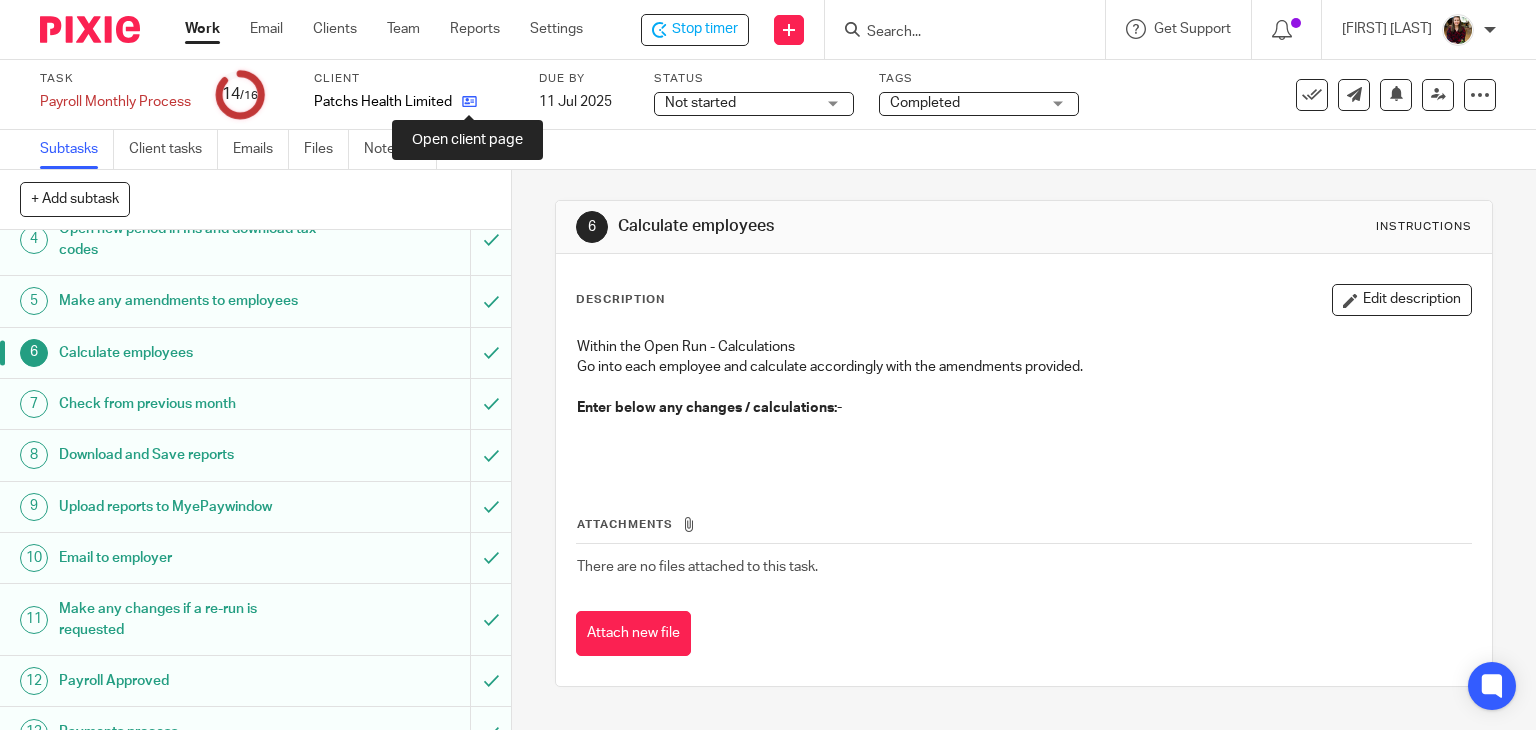 click at bounding box center [469, 101] 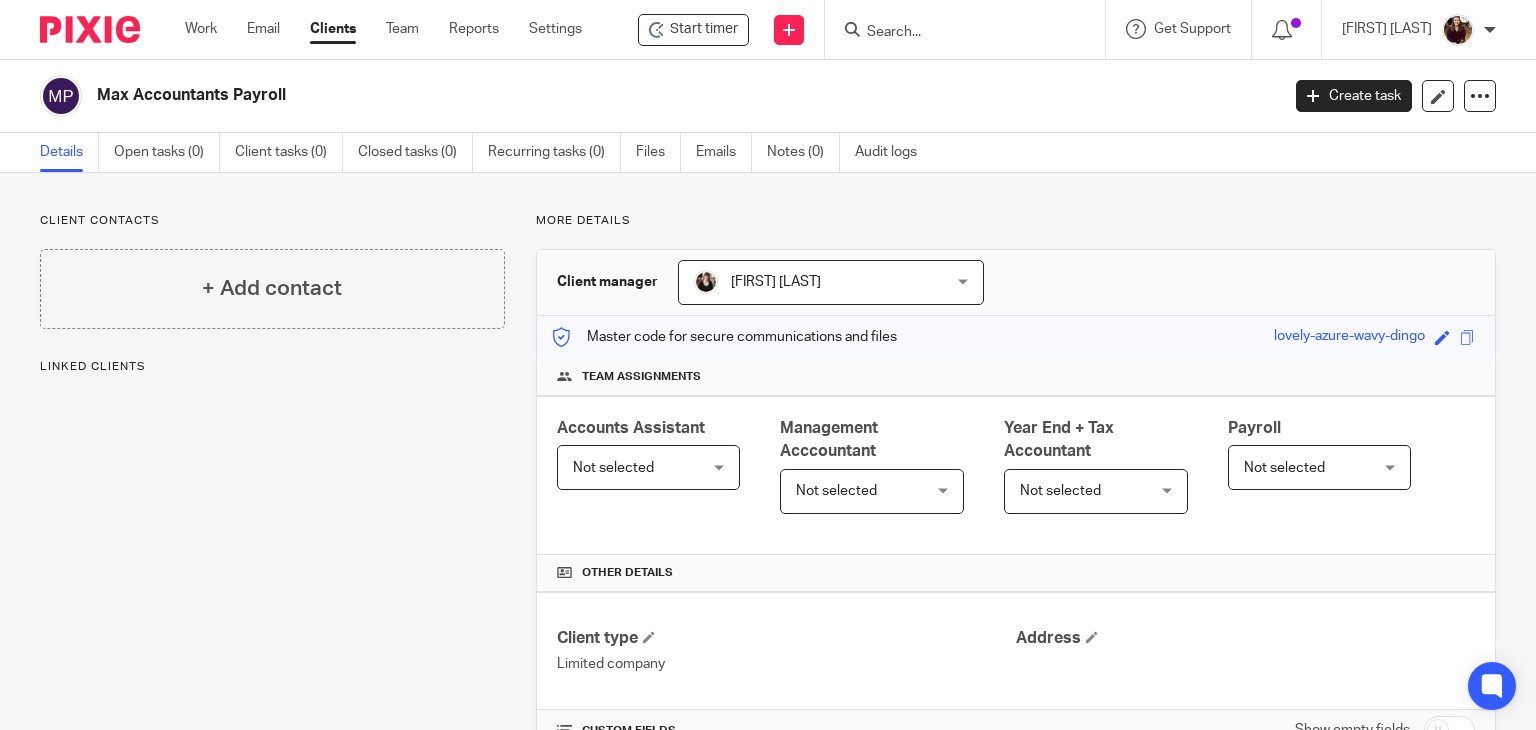 scroll, scrollTop: 0, scrollLeft: 0, axis: both 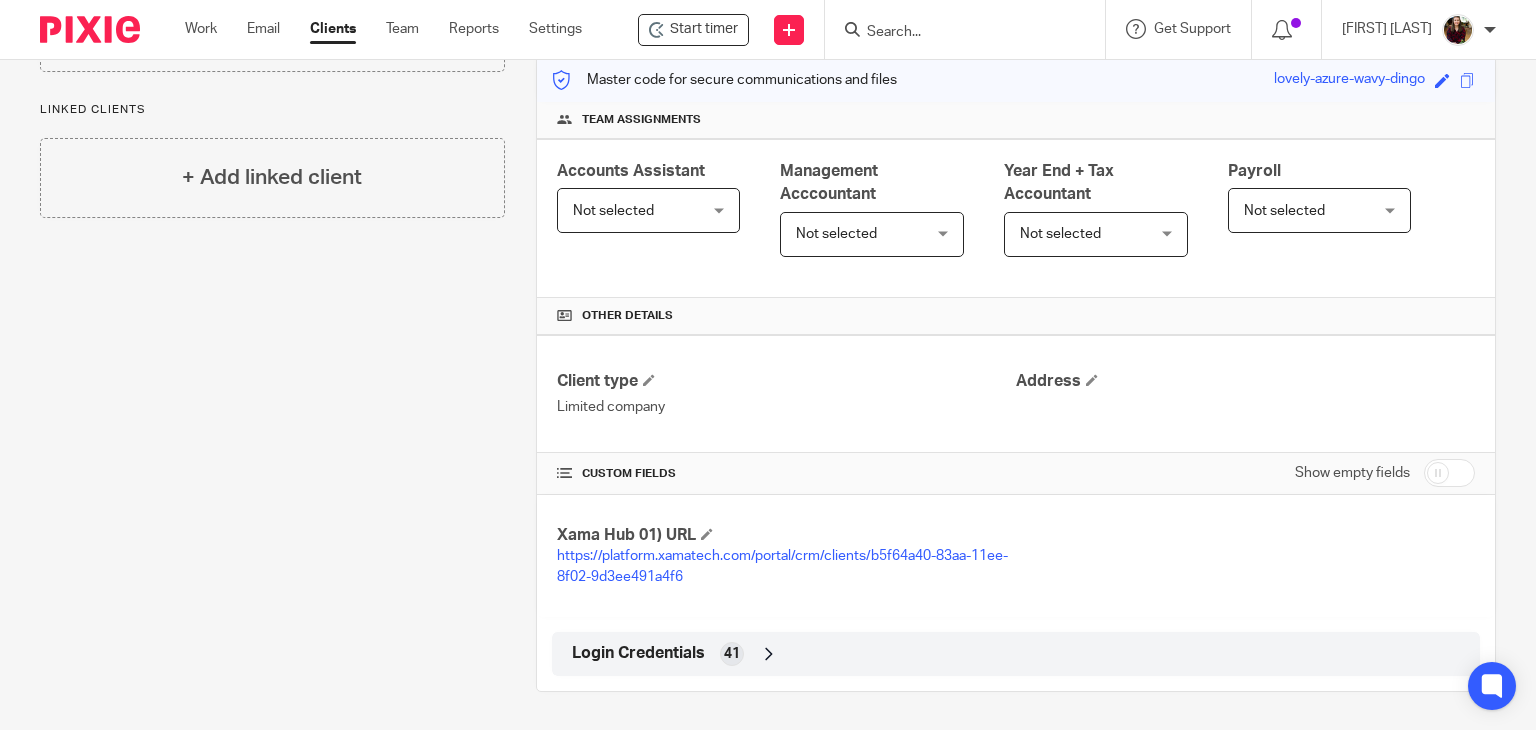 click on "Login Credentials" at bounding box center [638, 653] 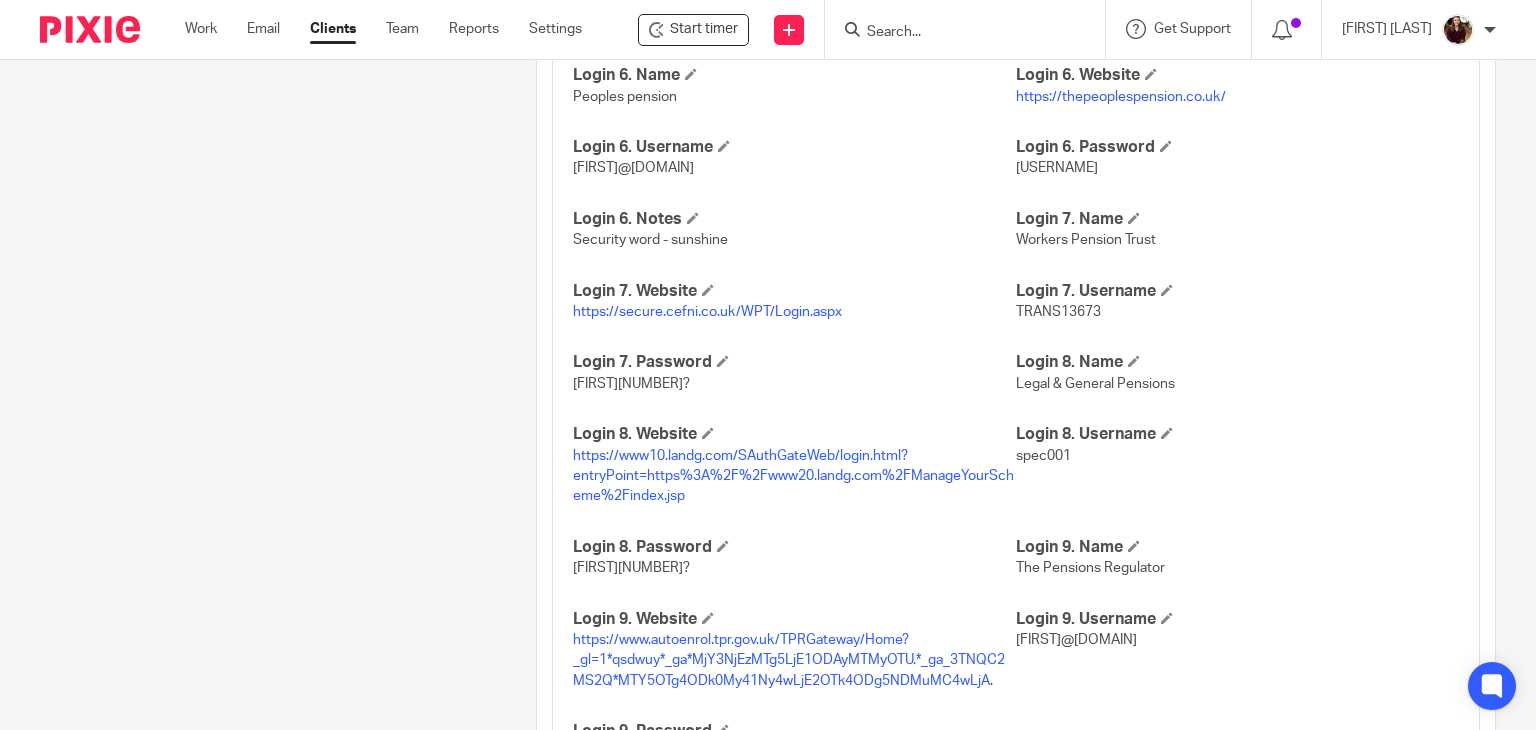 scroll, scrollTop: 1828, scrollLeft: 0, axis: vertical 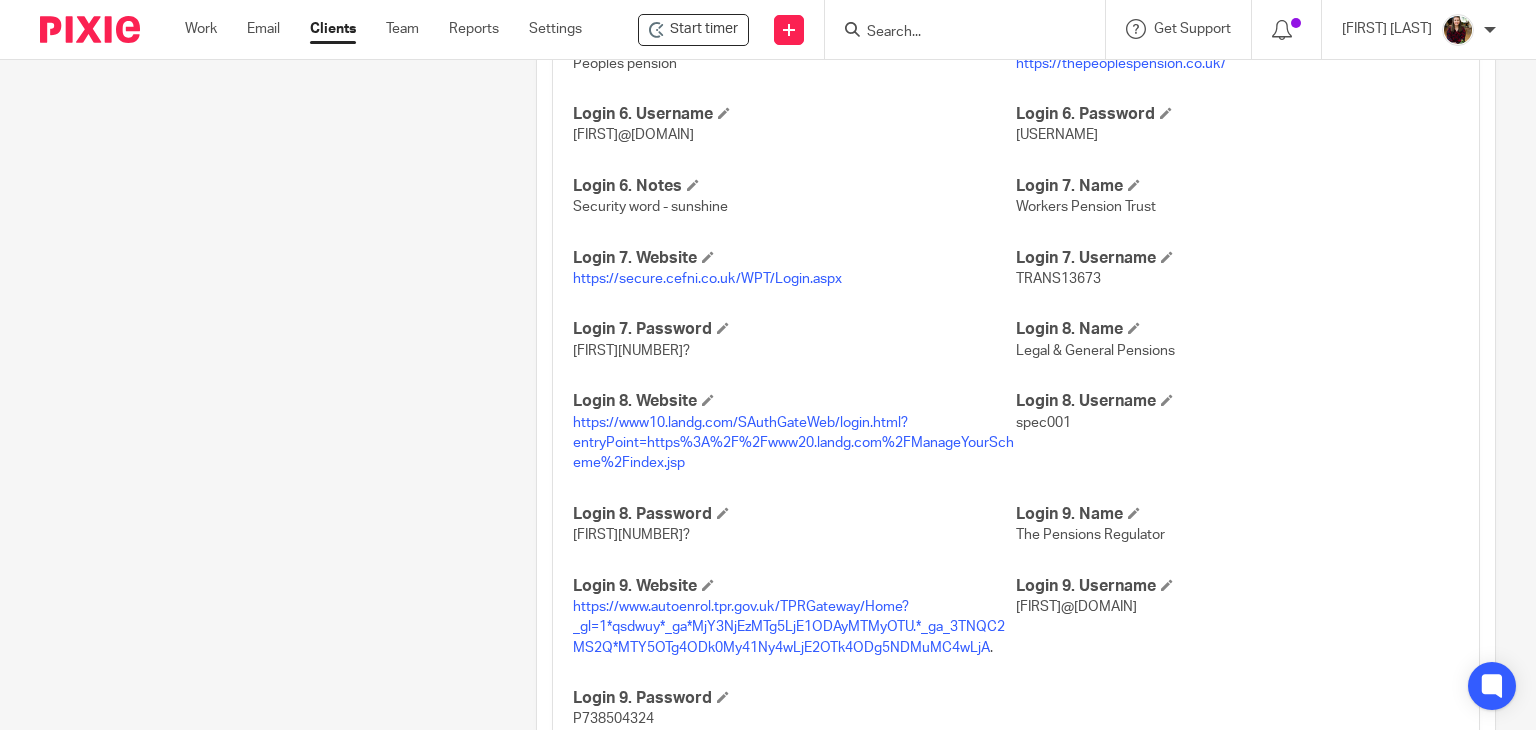 click on "https://www10.landg.com/SAuthGateWeb/login.html?entryPoint=https%3A%2F%2Fwww20.landg.com%2FManageYourScheme%2Findex.jsp" at bounding box center [793, 443] 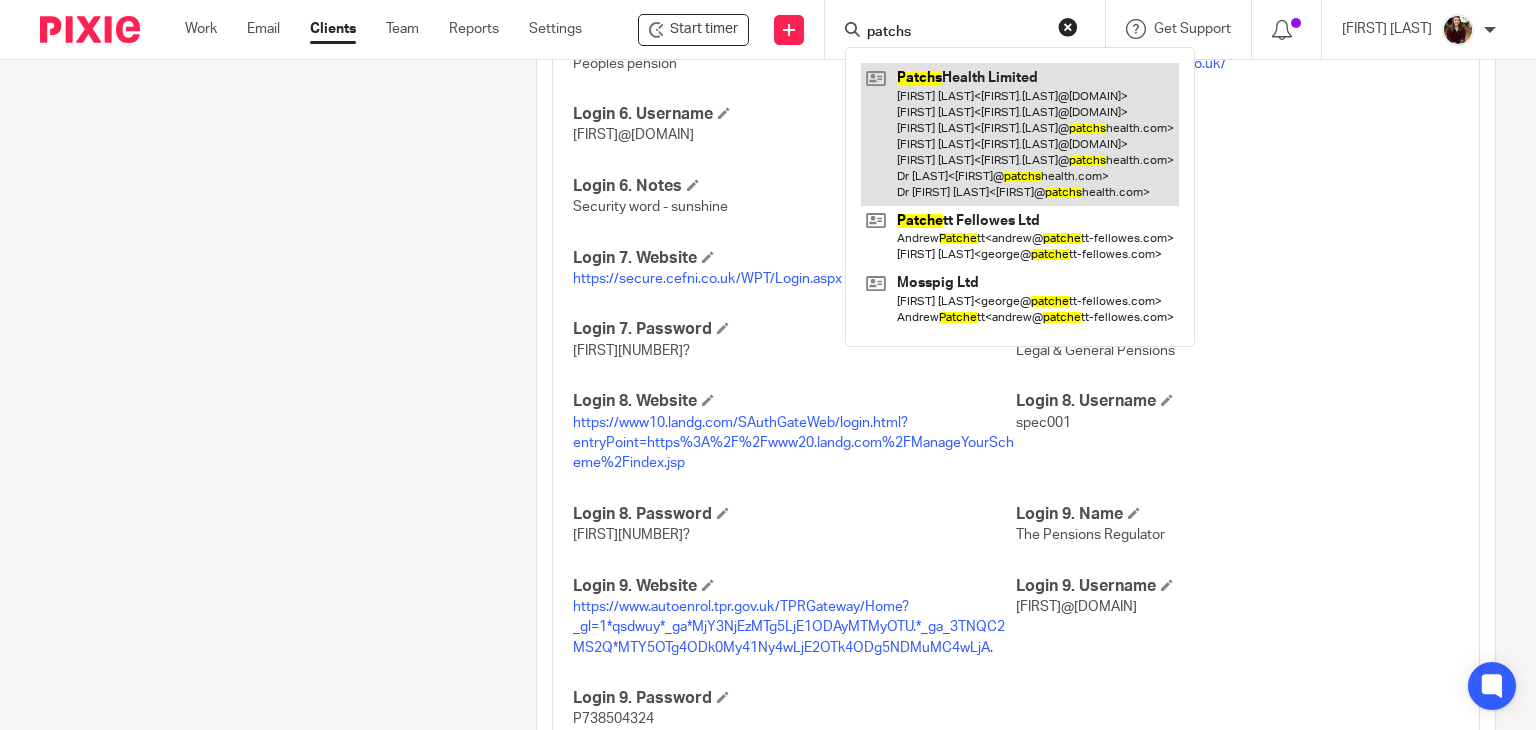 type on "patchs" 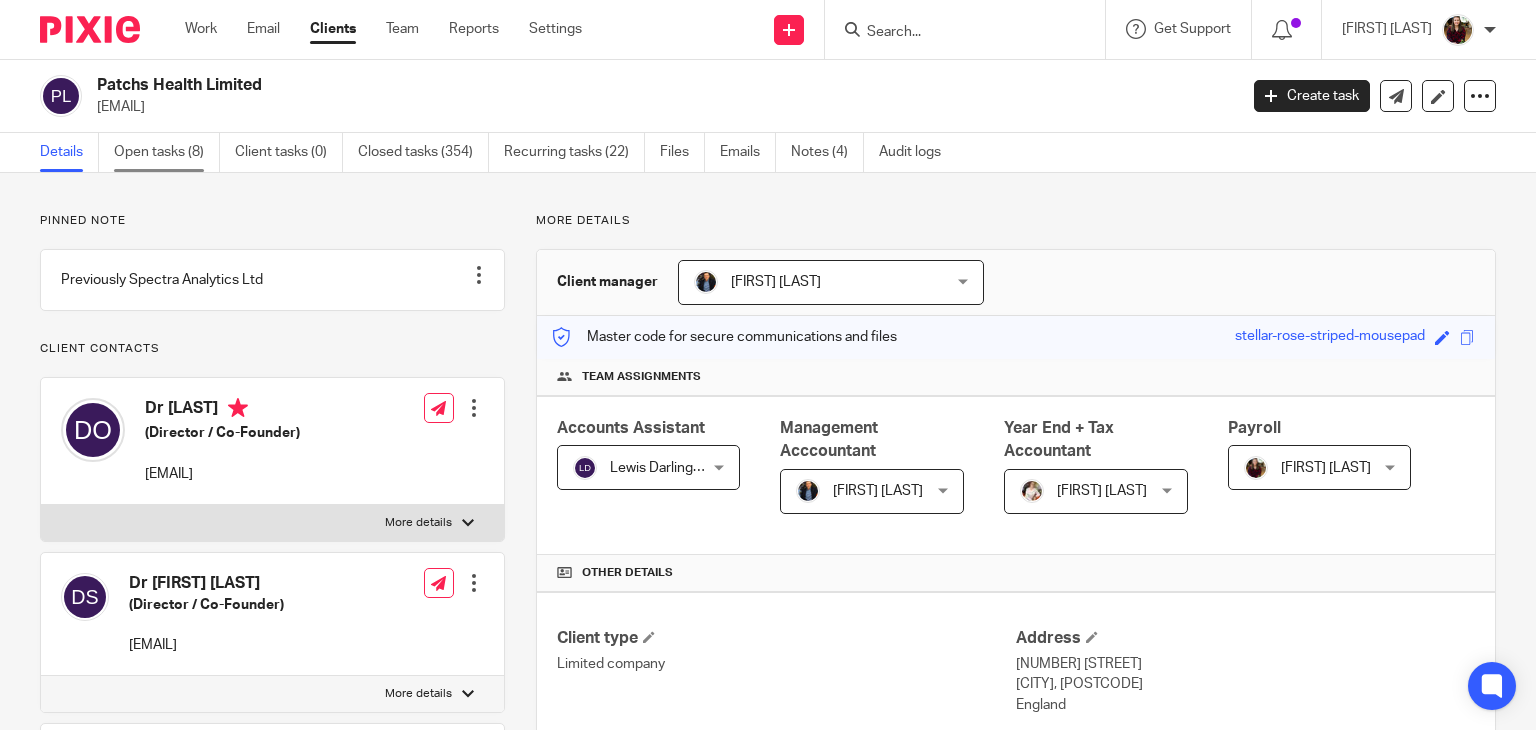 scroll, scrollTop: 0, scrollLeft: 0, axis: both 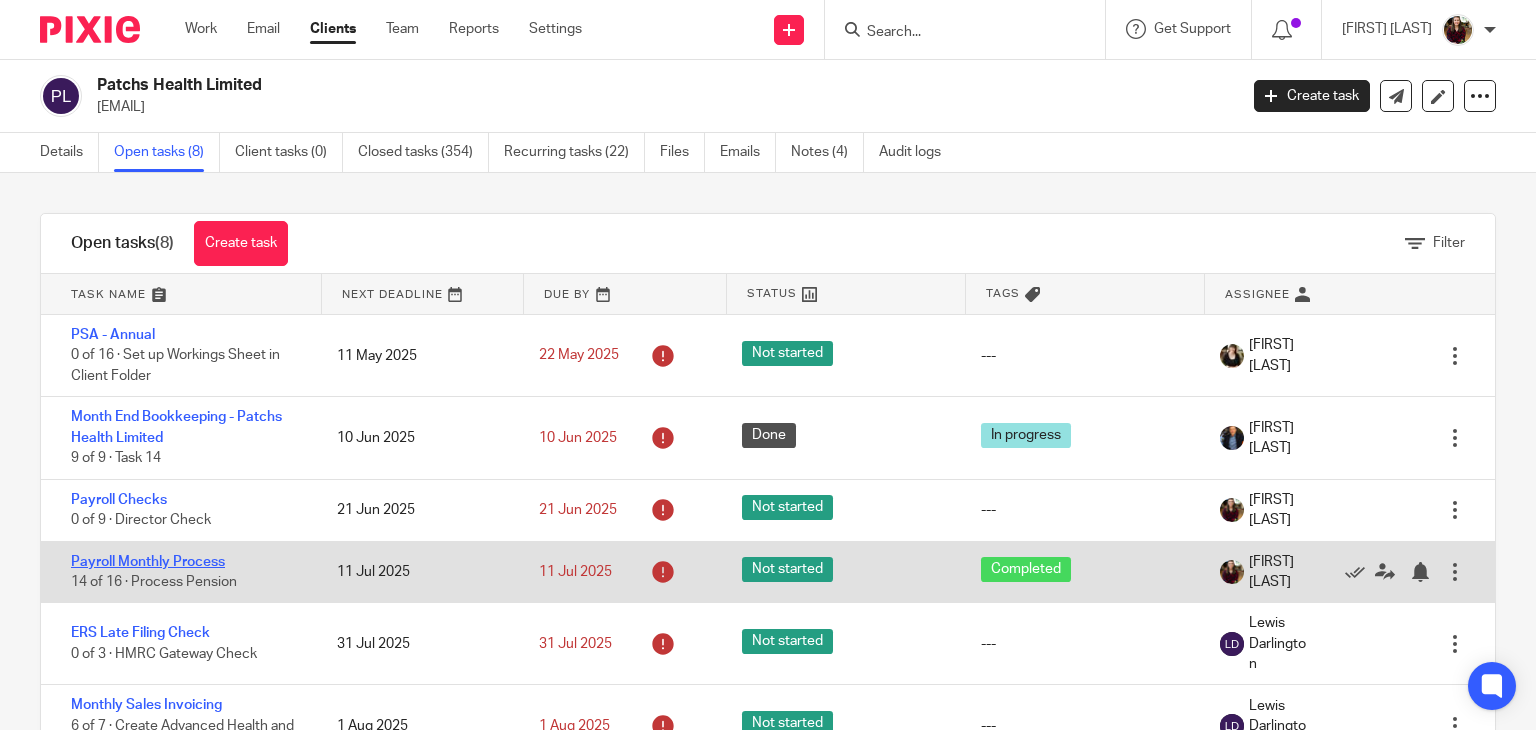click on "Payroll Monthly Process" at bounding box center [148, 562] 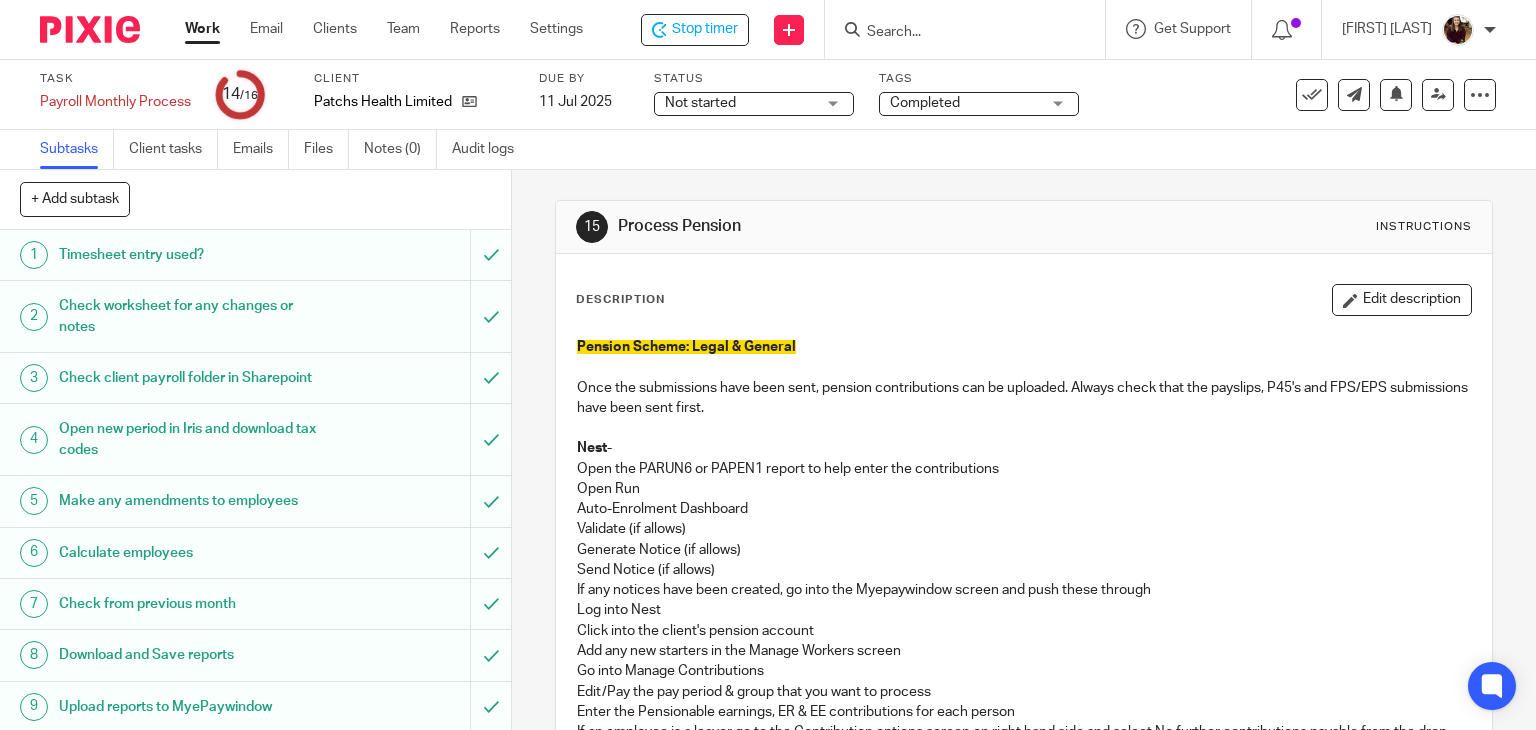 scroll, scrollTop: 0, scrollLeft: 0, axis: both 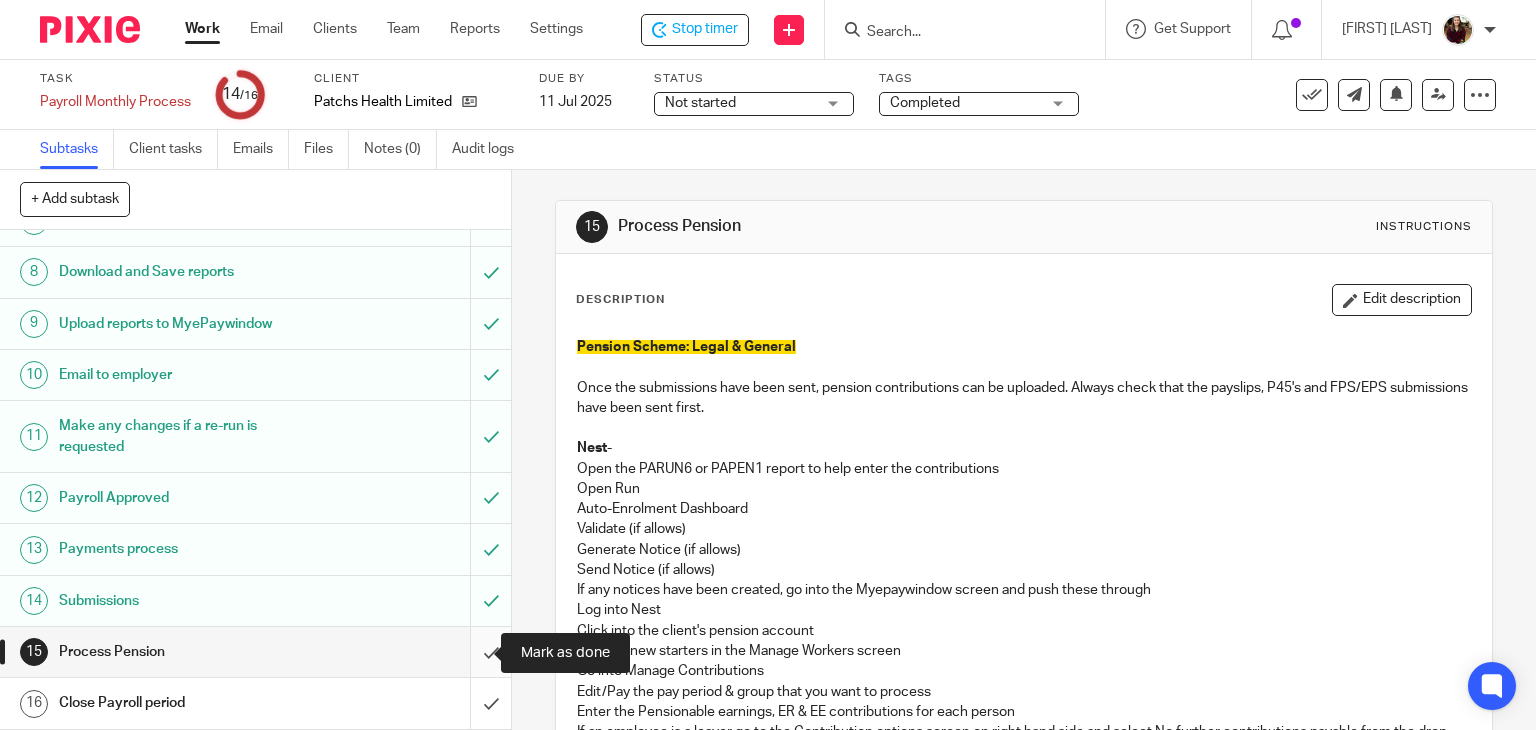 click at bounding box center [255, 652] 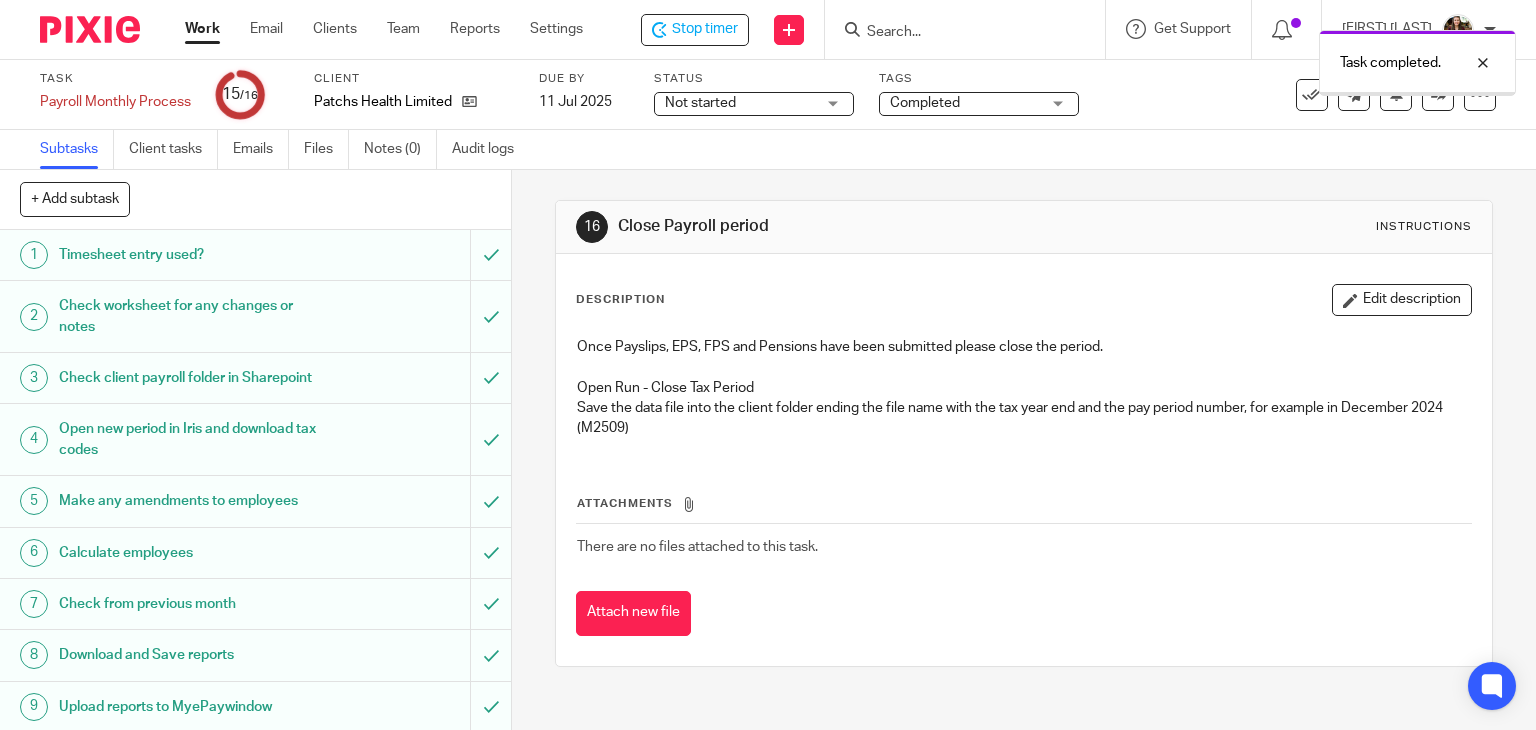 scroll, scrollTop: 0, scrollLeft: 0, axis: both 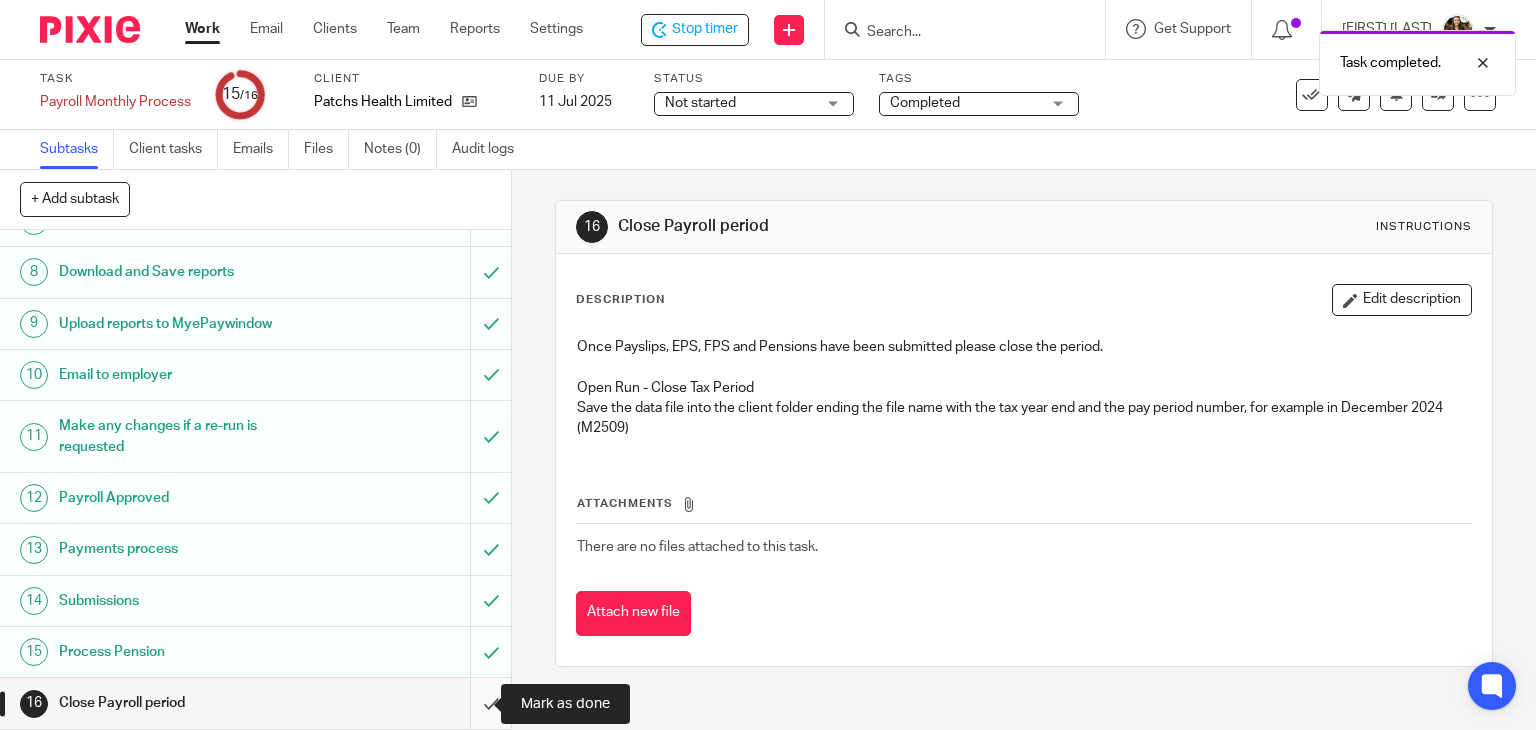 click at bounding box center (255, 703) 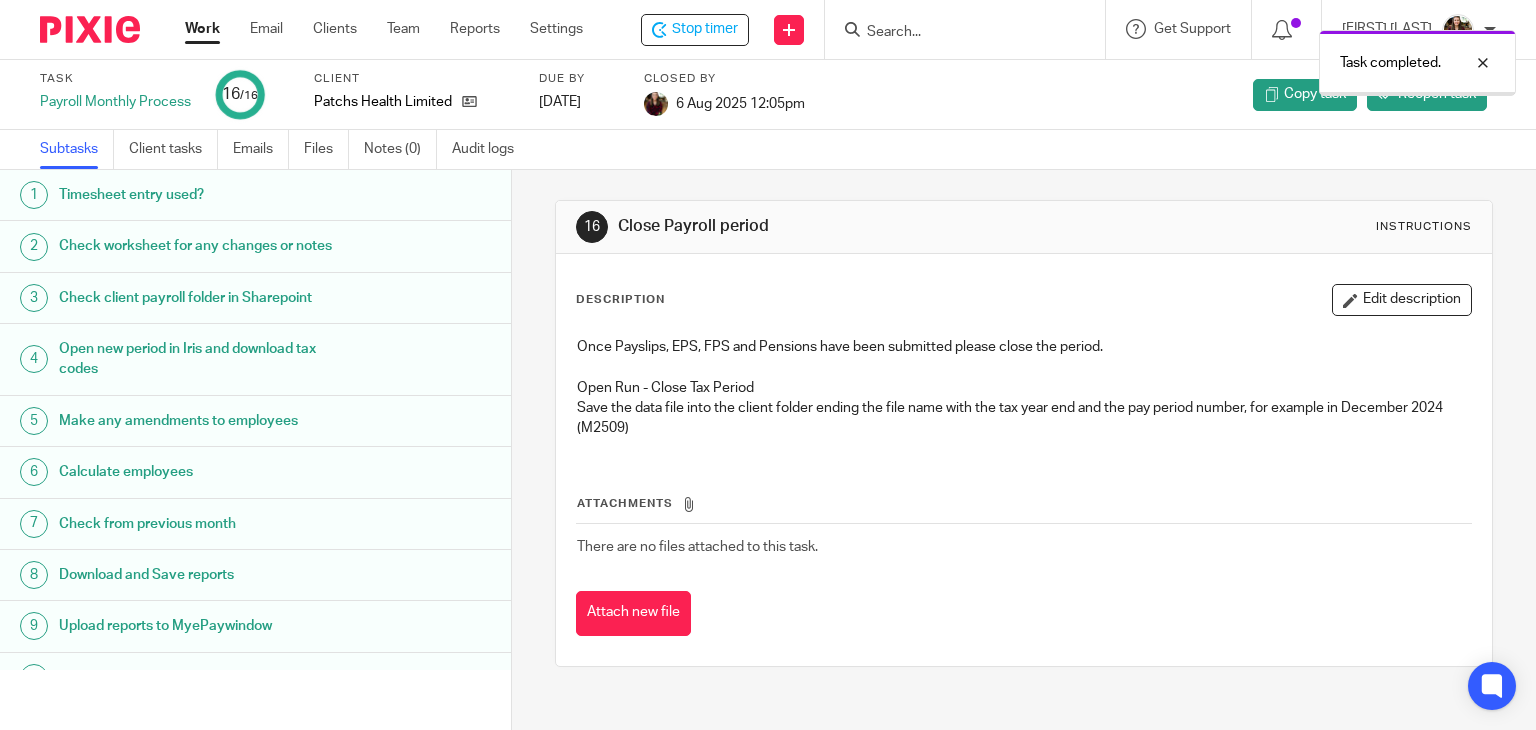 scroll, scrollTop: 0, scrollLeft: 0, axis: both 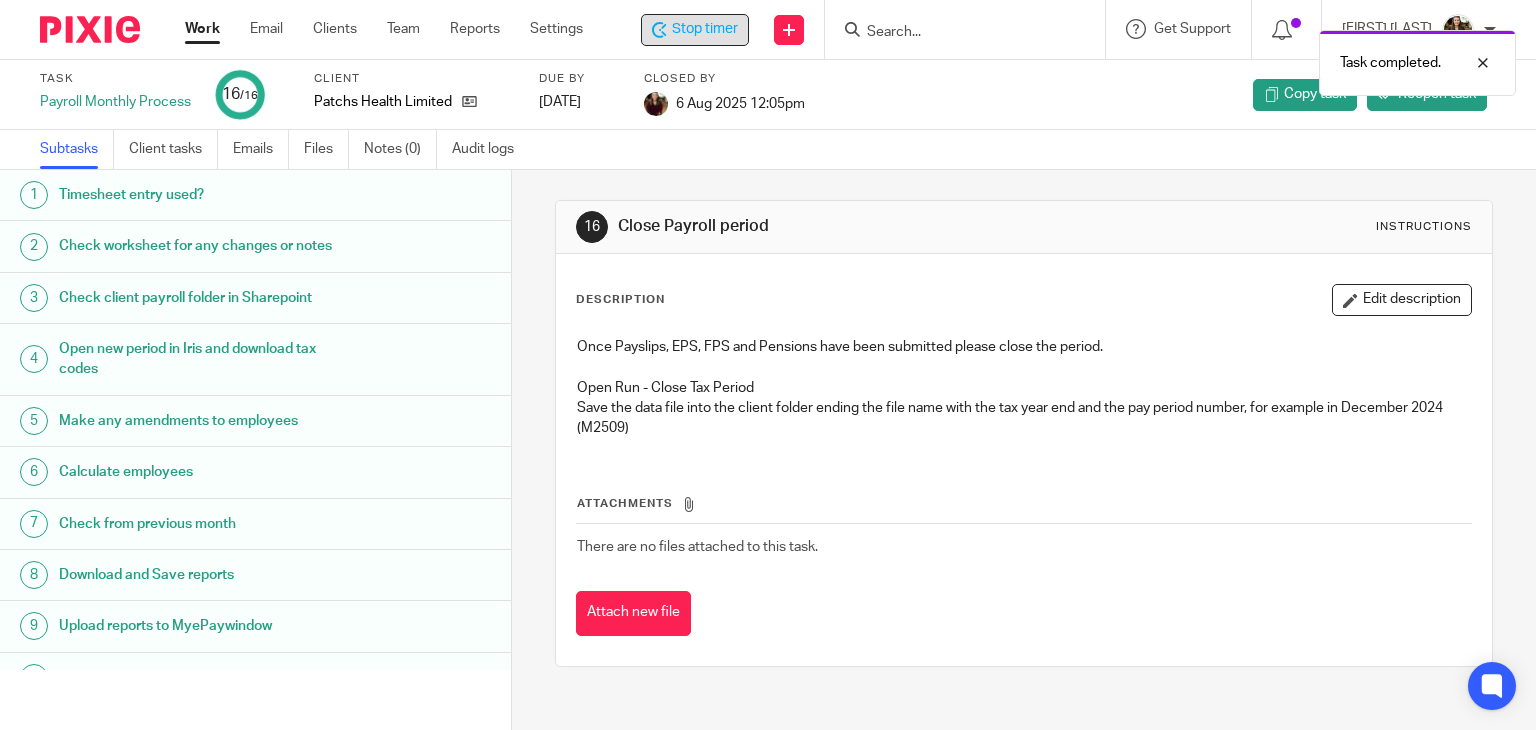 click on "Stop timer" at bounding box center (705, 29) 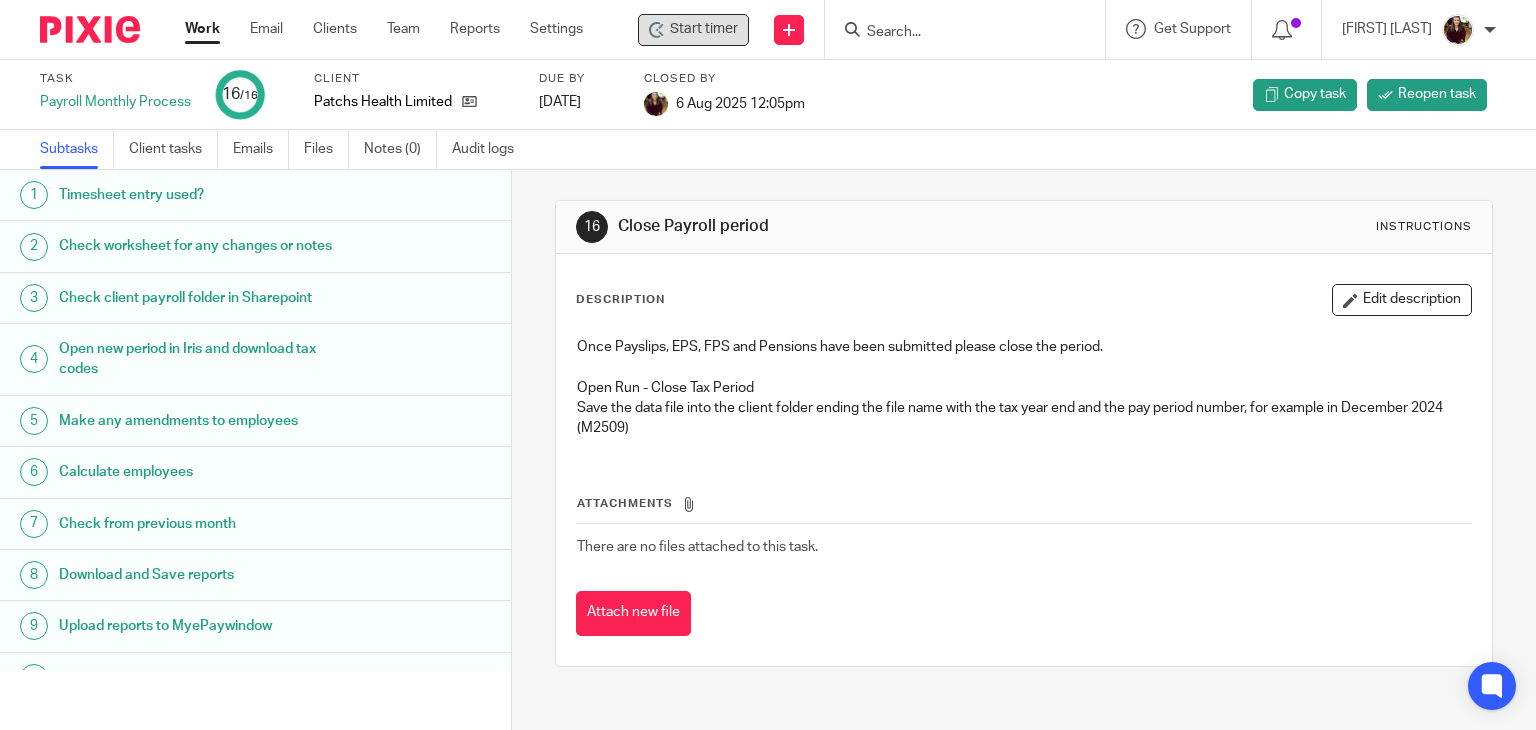 click at bounding box center (955, 33) 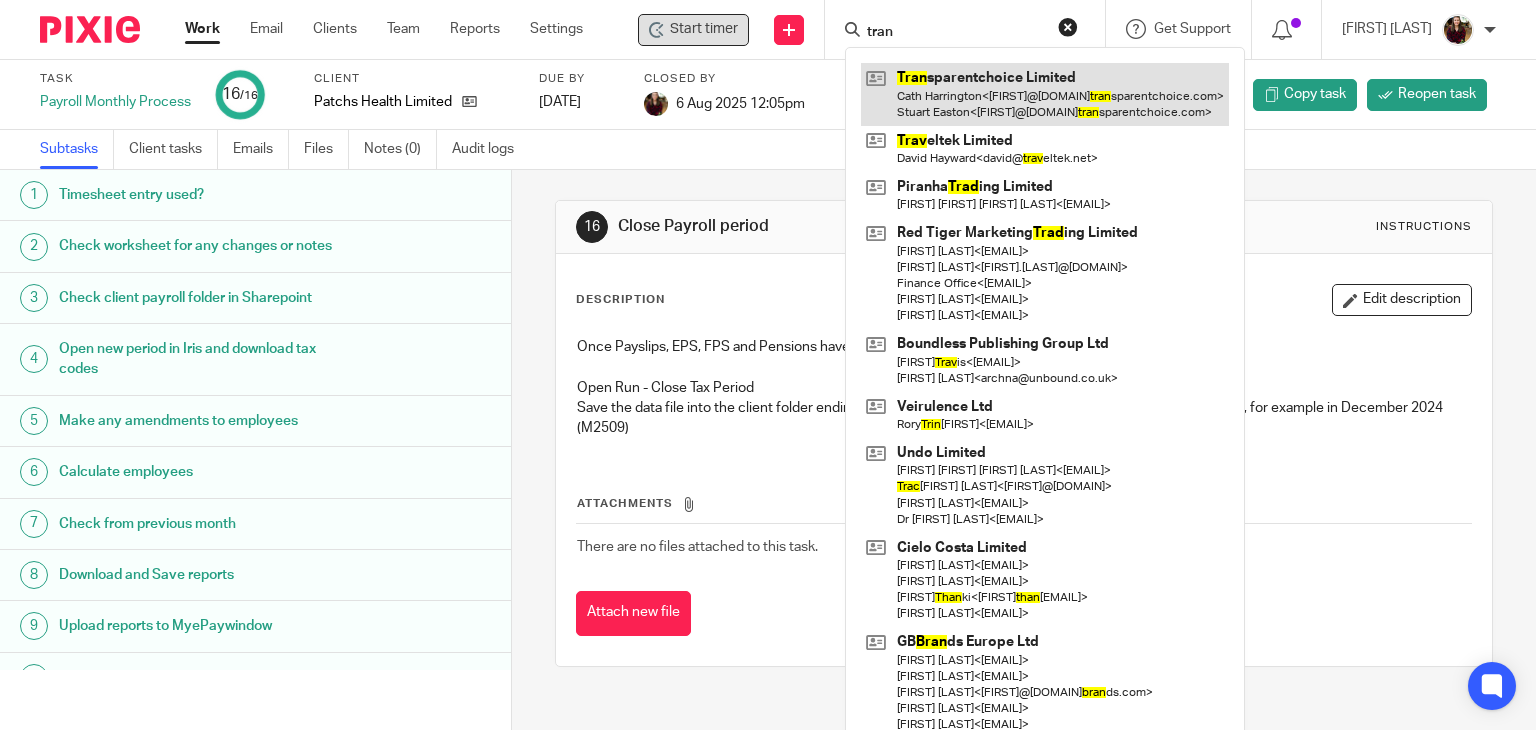 type on "tran" 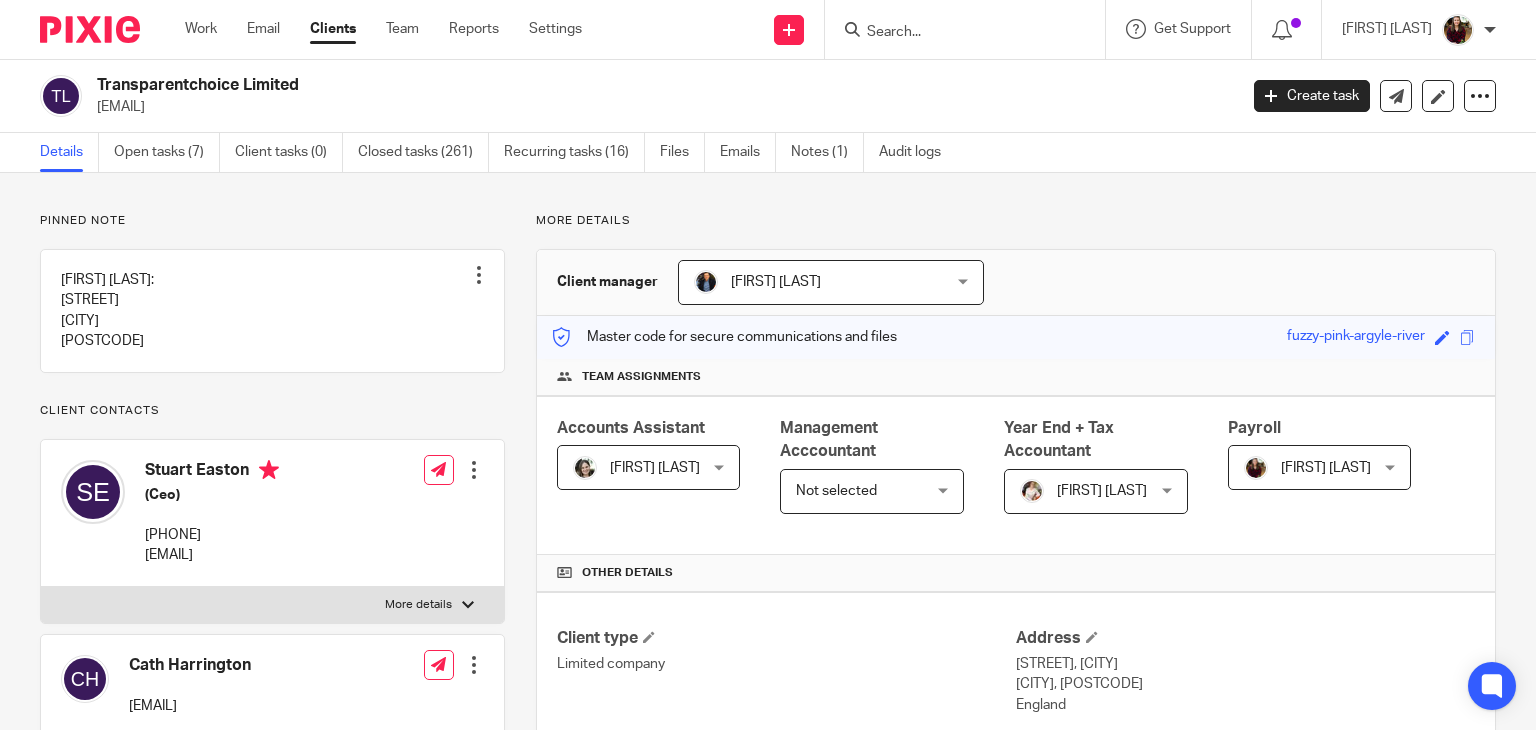 scroll, scrollTop: 0, scrollLeft: 0, axis: both 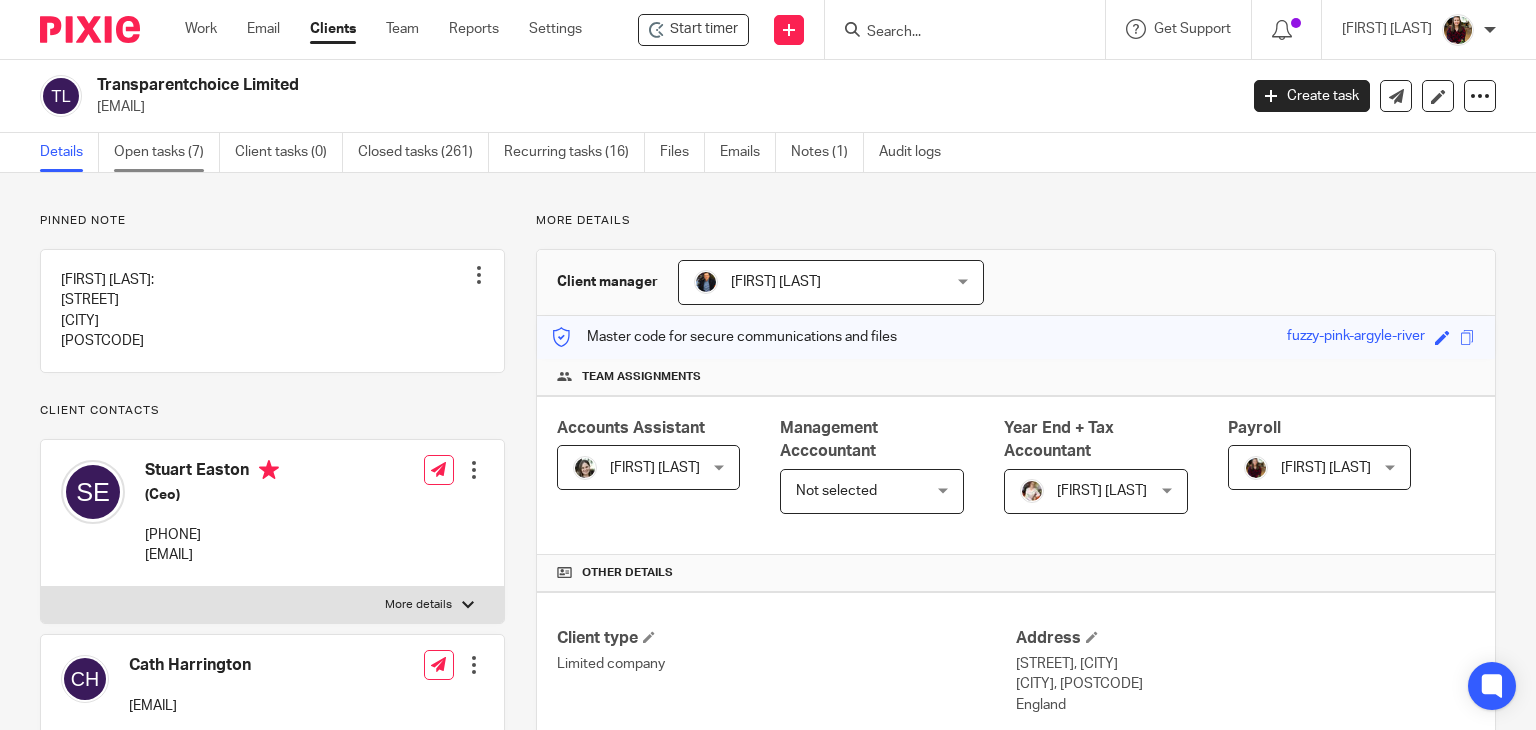 click on "Open tasks (7)" at bounding box center (167, 152) 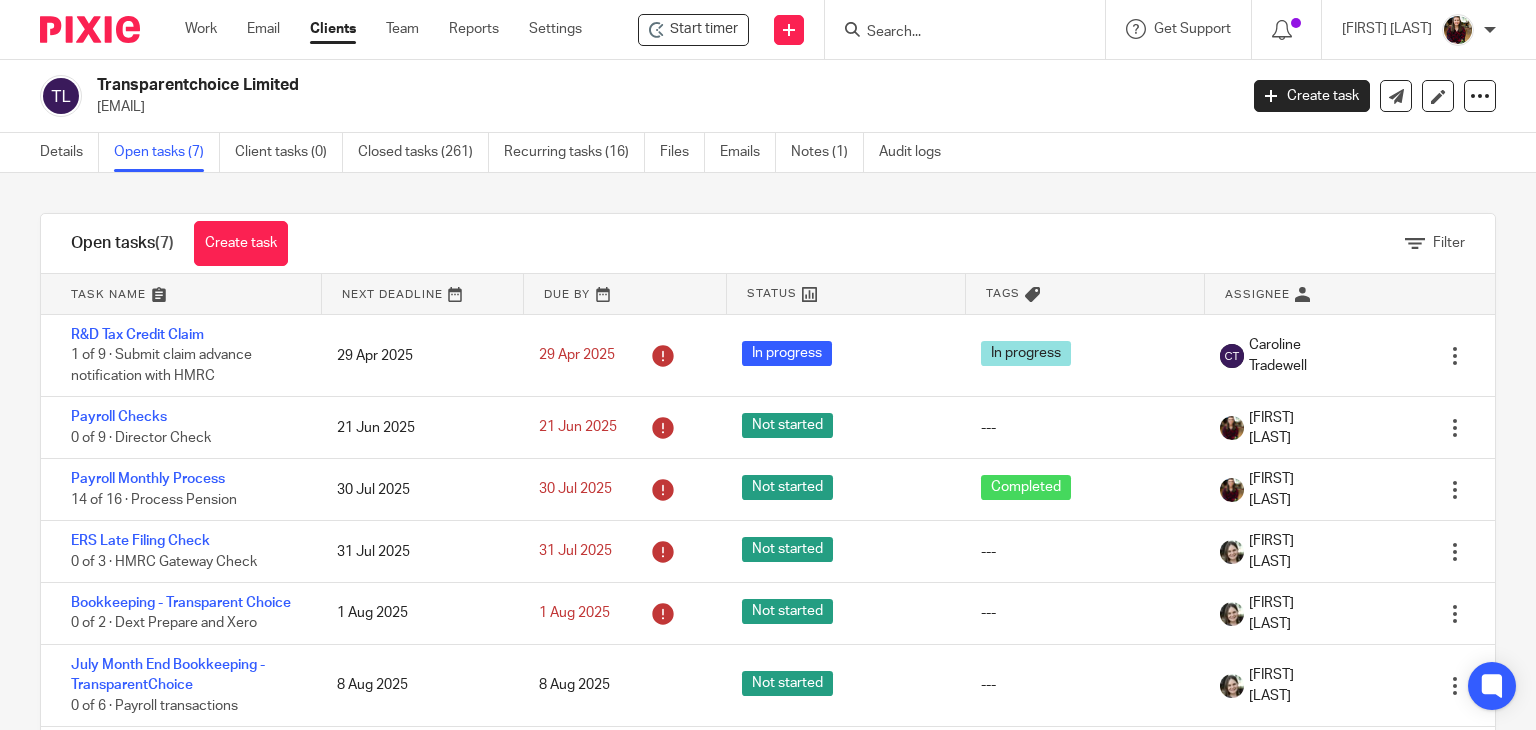 scroll, scrollTop: 0, scrollLeft: 0, axis: both 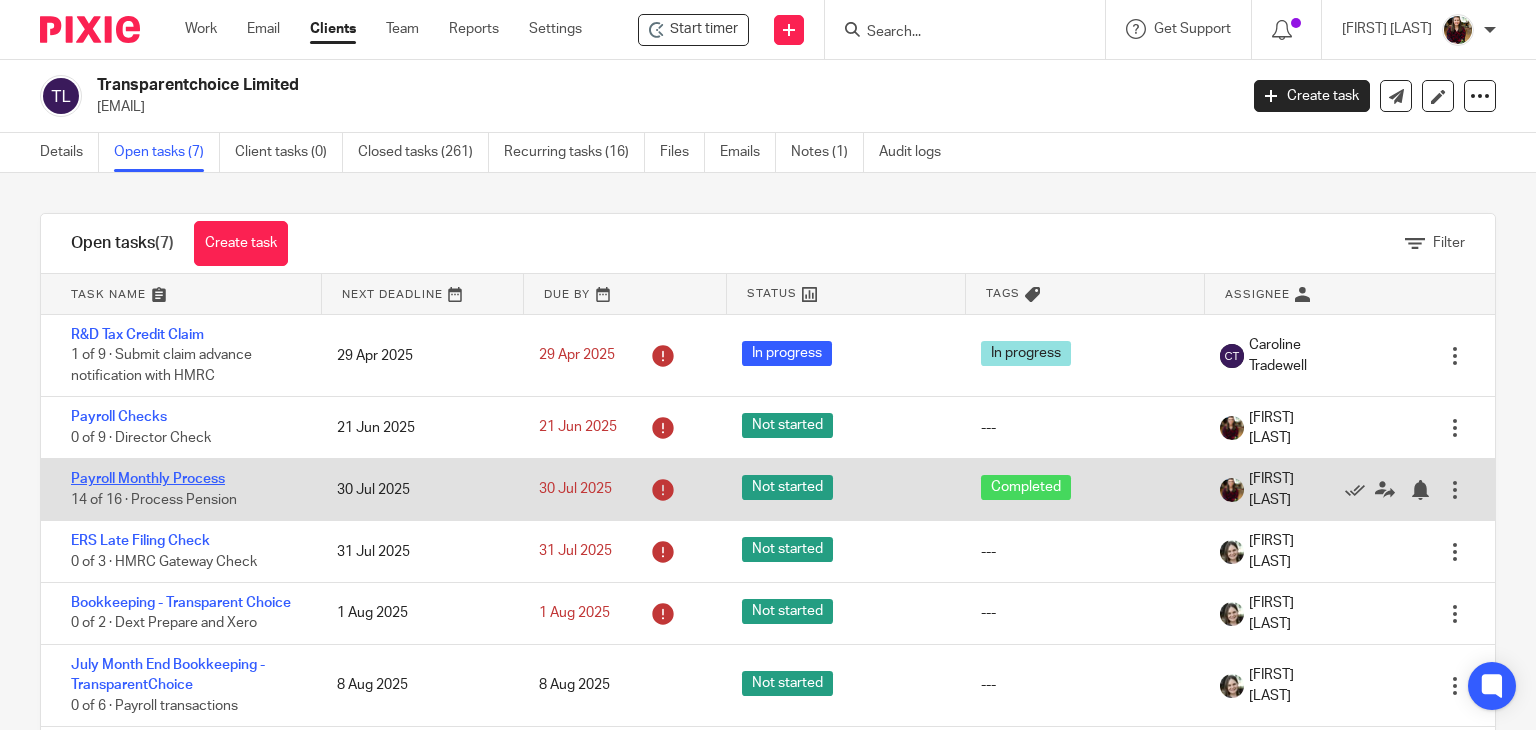 click on "Payroll Monthly Process" at bounding box center [148, 479] 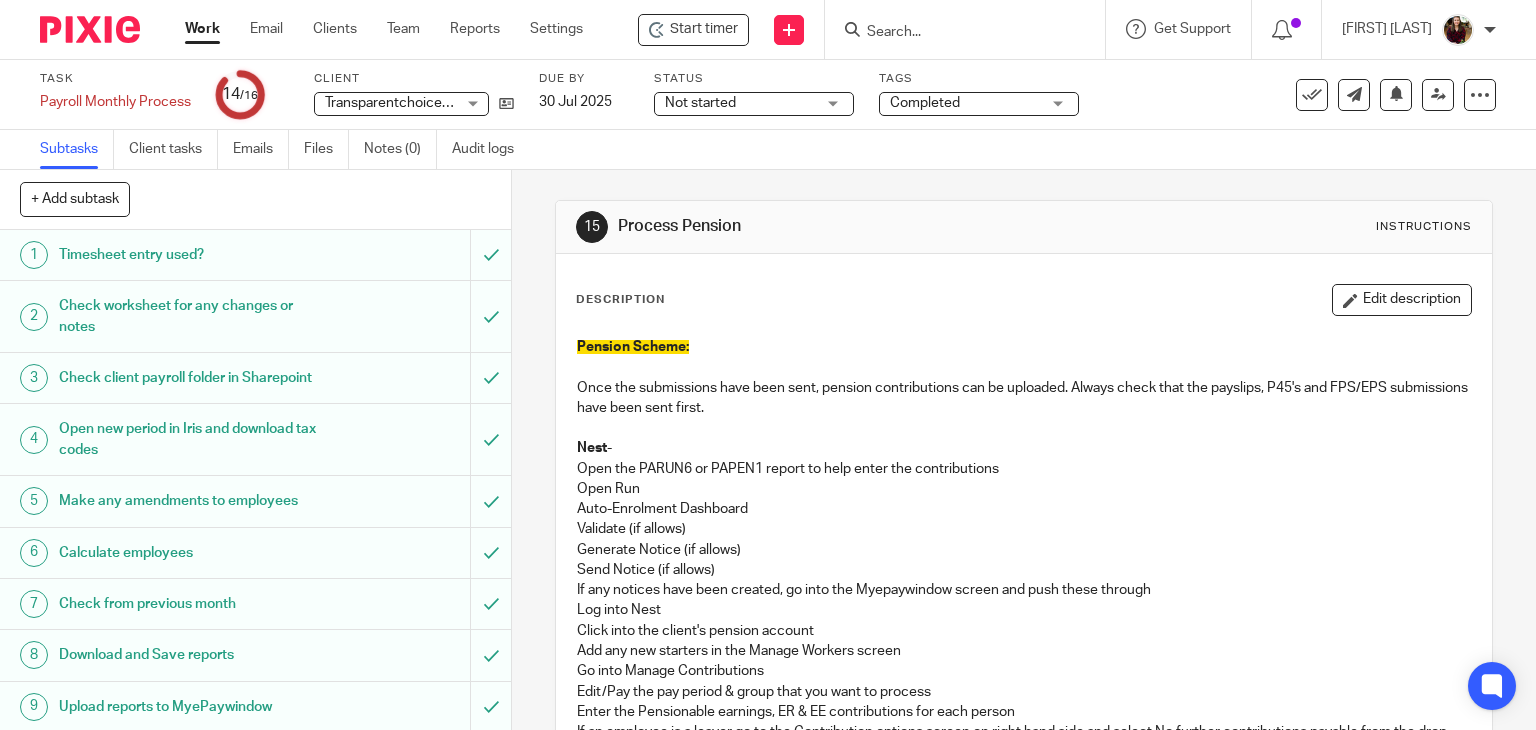 scroll, scrollTop: 0, scrollLeft: 0, axis: both 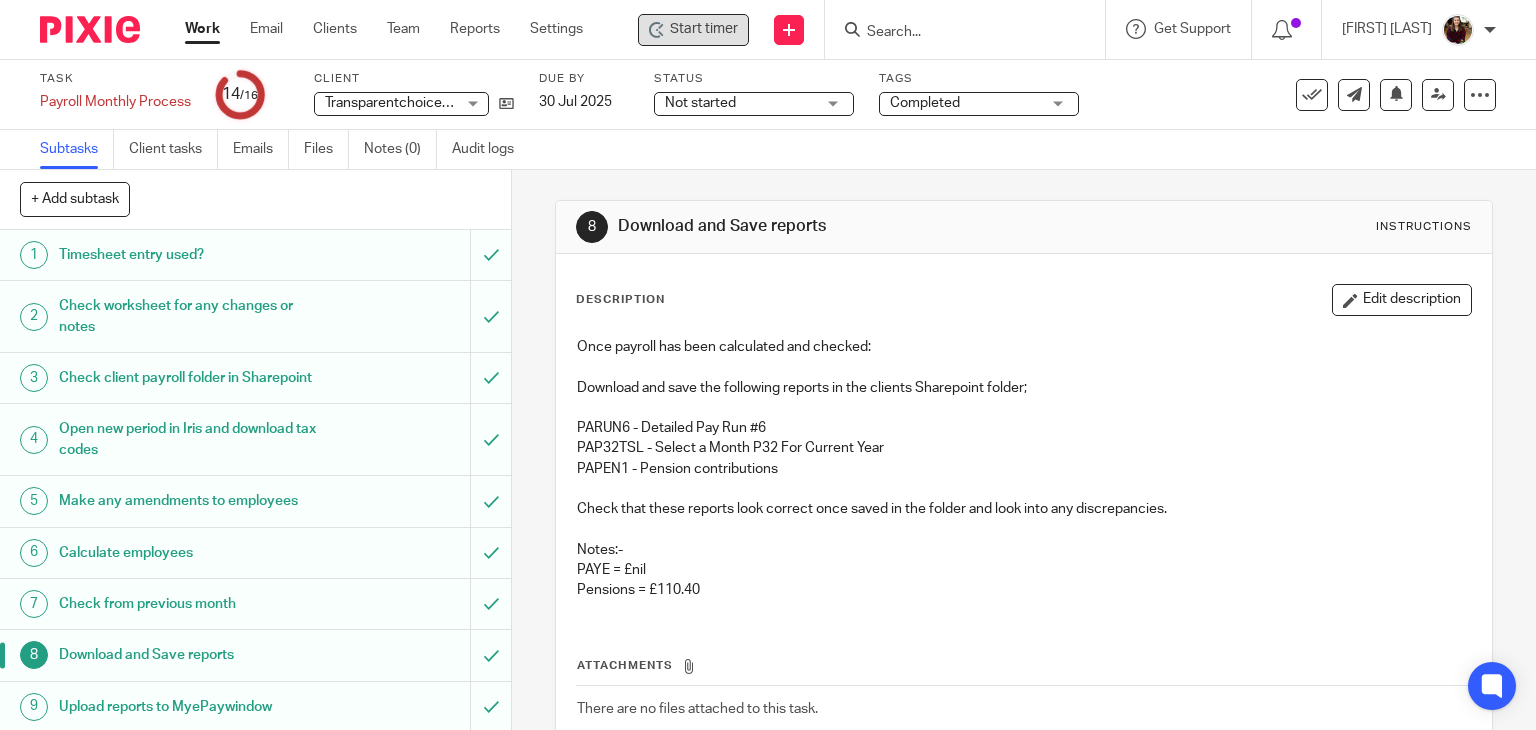 click on "Start timer" at bounding box center [704, 29] 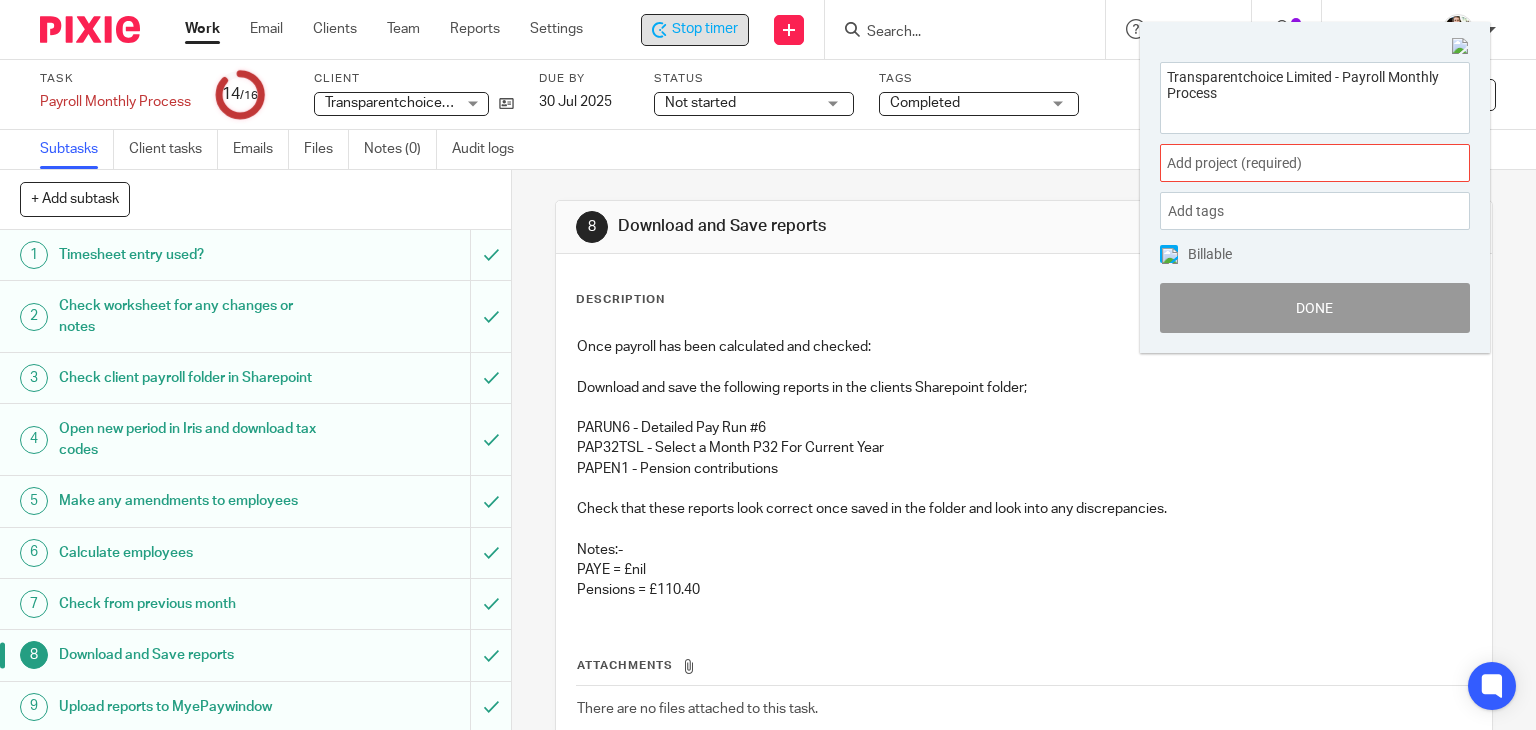click on "Add project (required) :" at bounding box center [1293, 163] 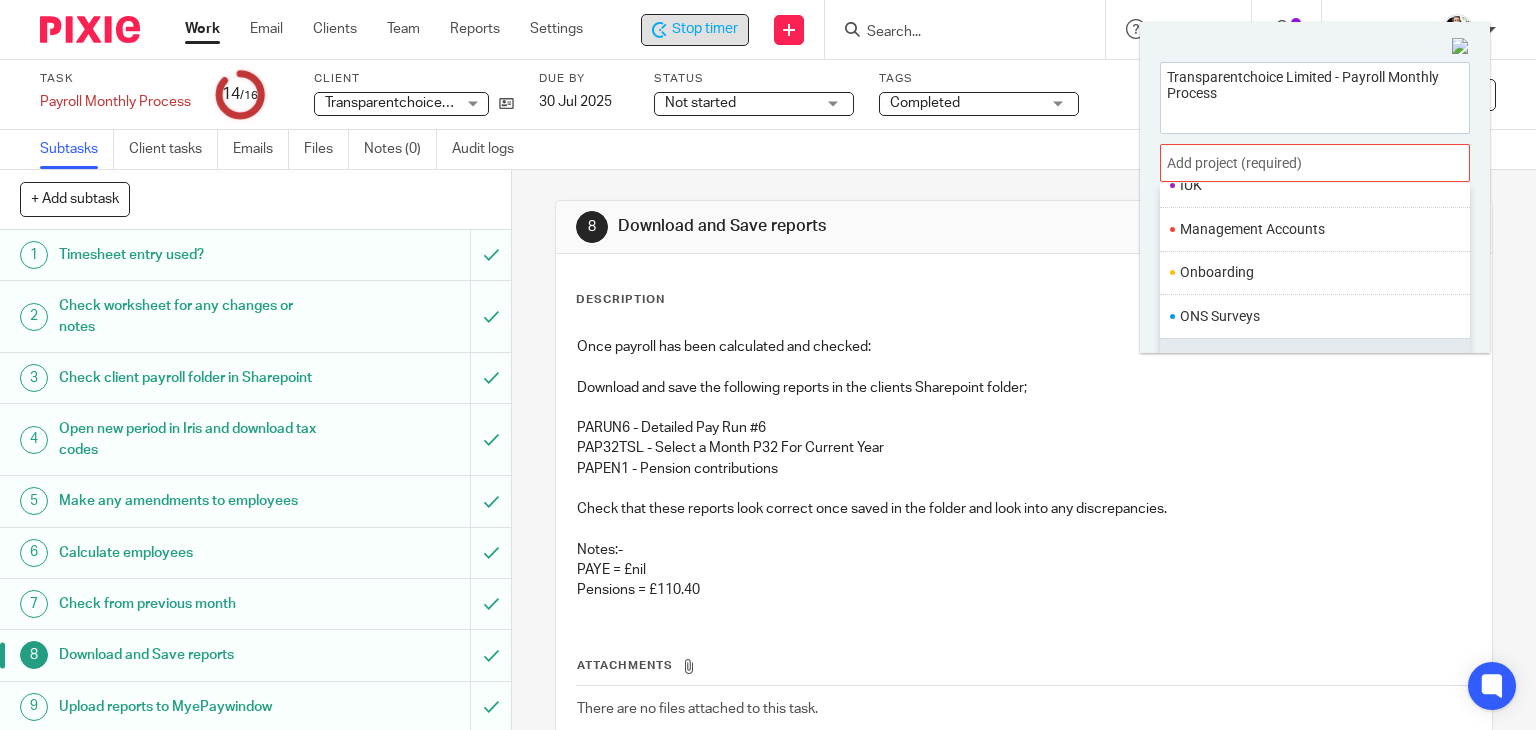 scroll, scrollTop: 700, scrollLeft: 0, axis: vertical 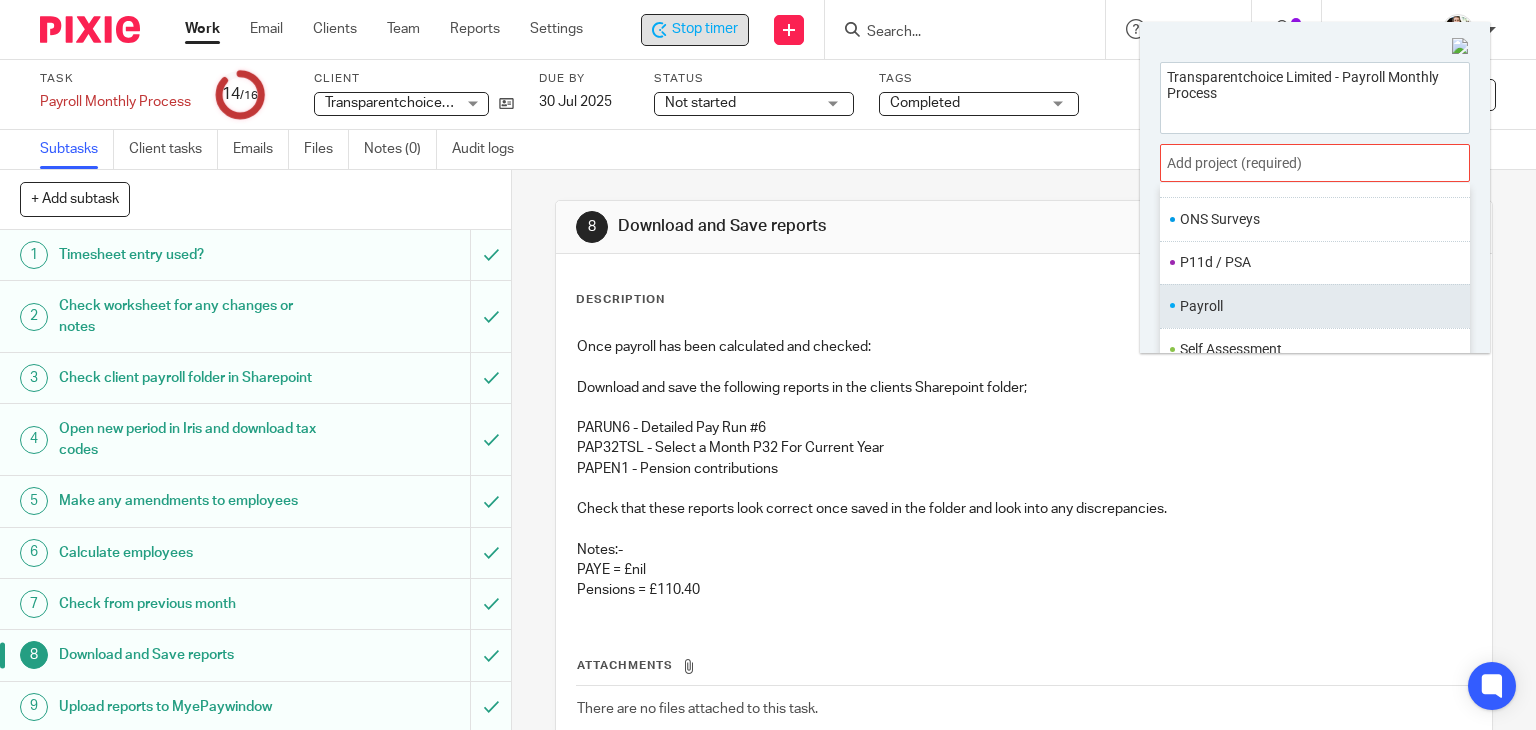 click on "Payroll" at bounding box center (1310, 306) 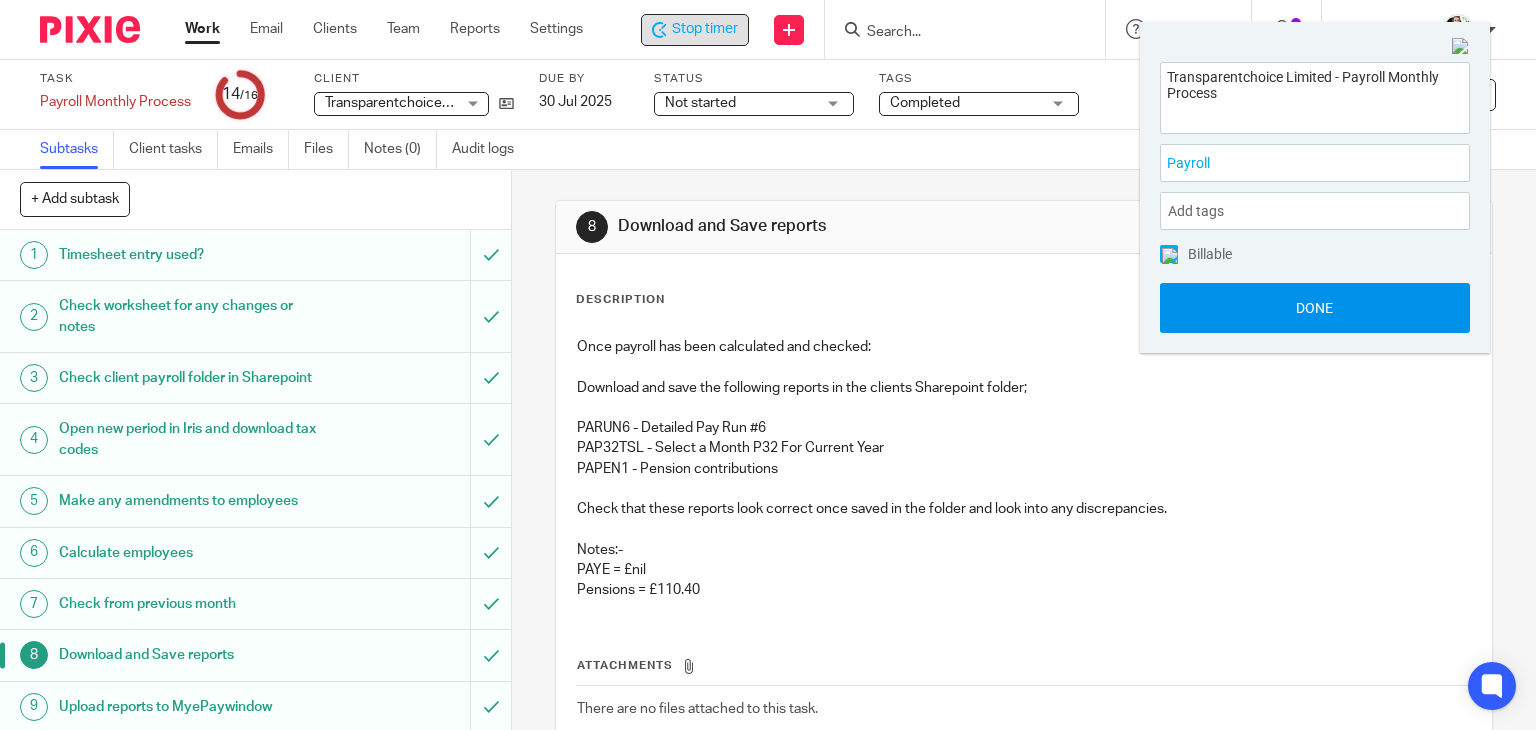 click on "Done" at bounding box center (1315, 308) 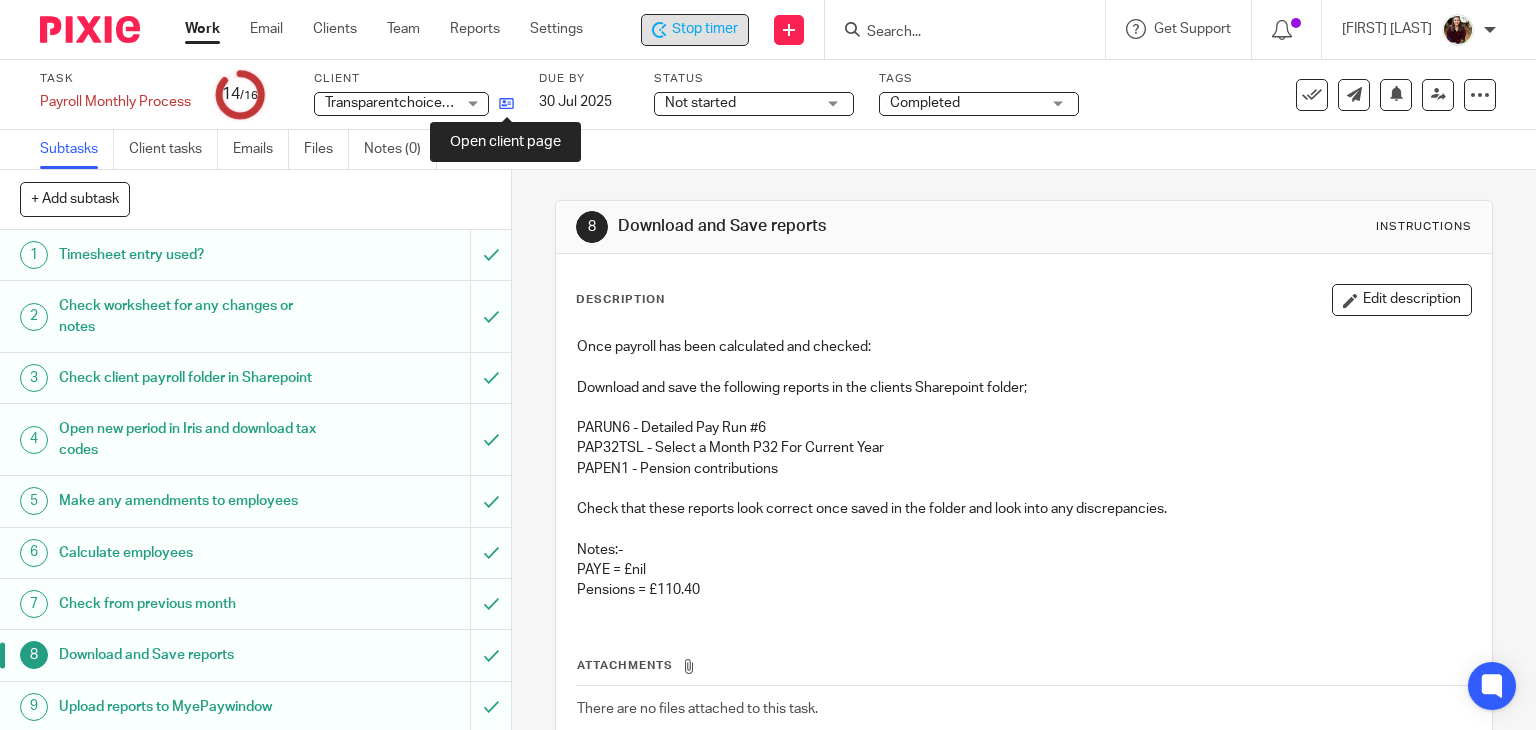 click at bounding box center (506, 103) 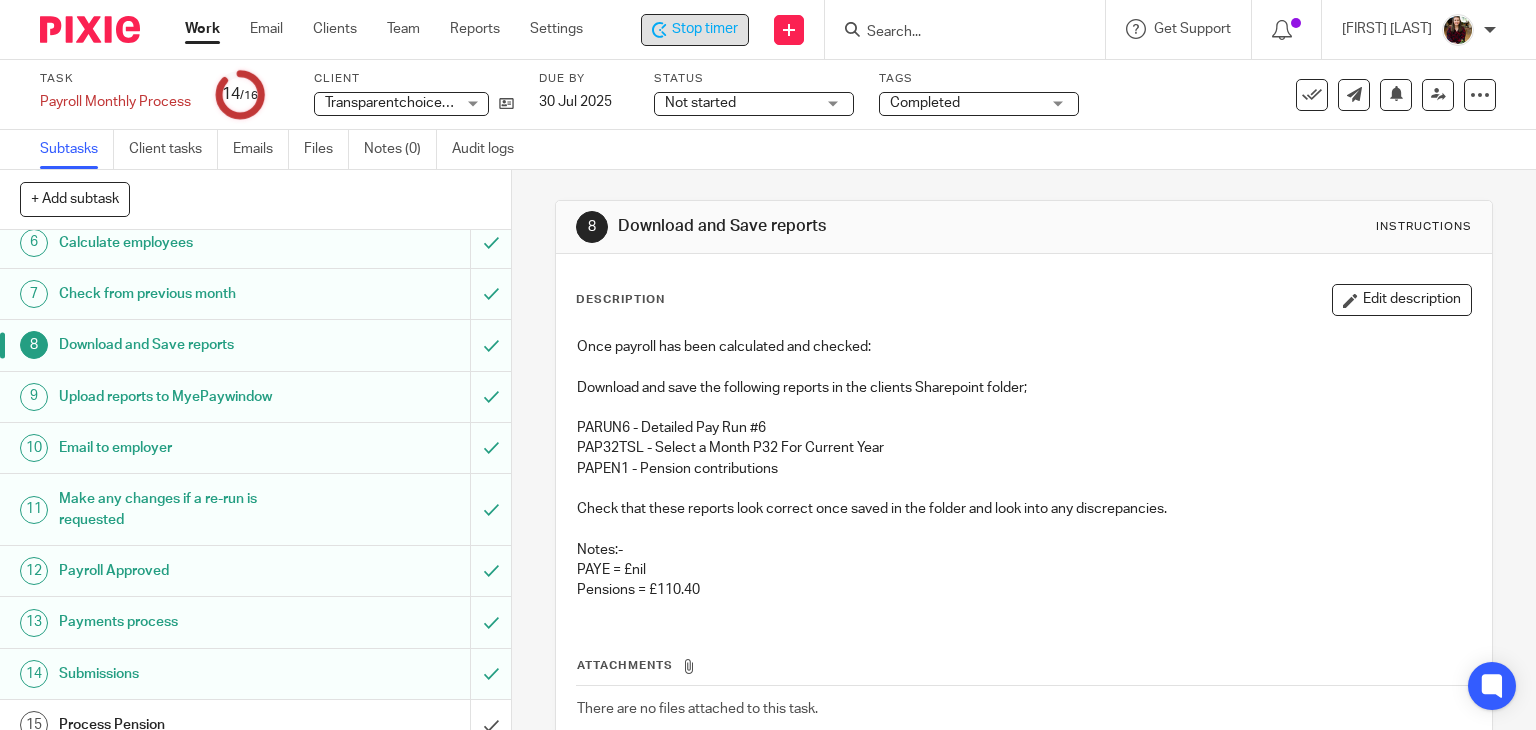scroll, scrollTop: 400, scrollLeft: 0, axis: vertical 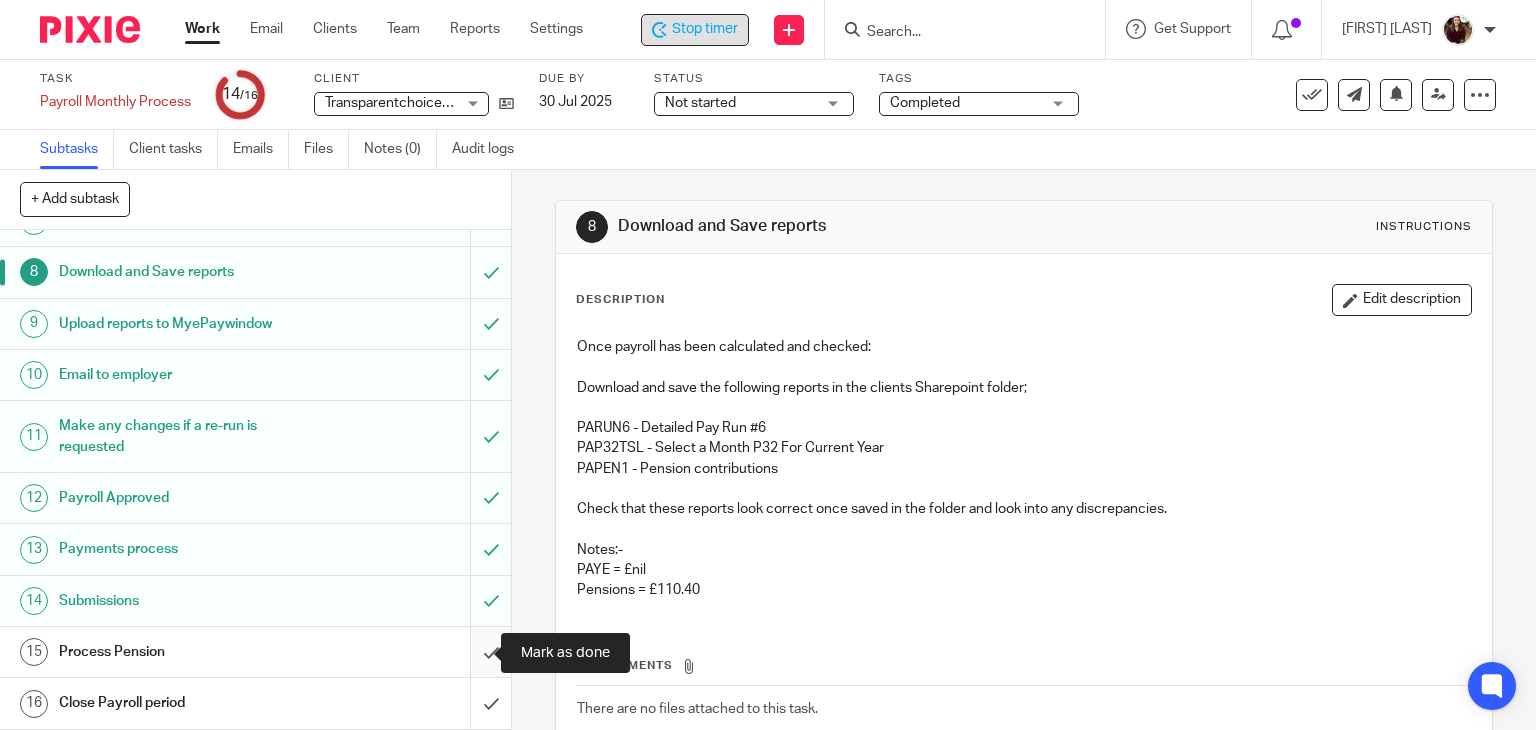 click at bounding box center [255, 652] 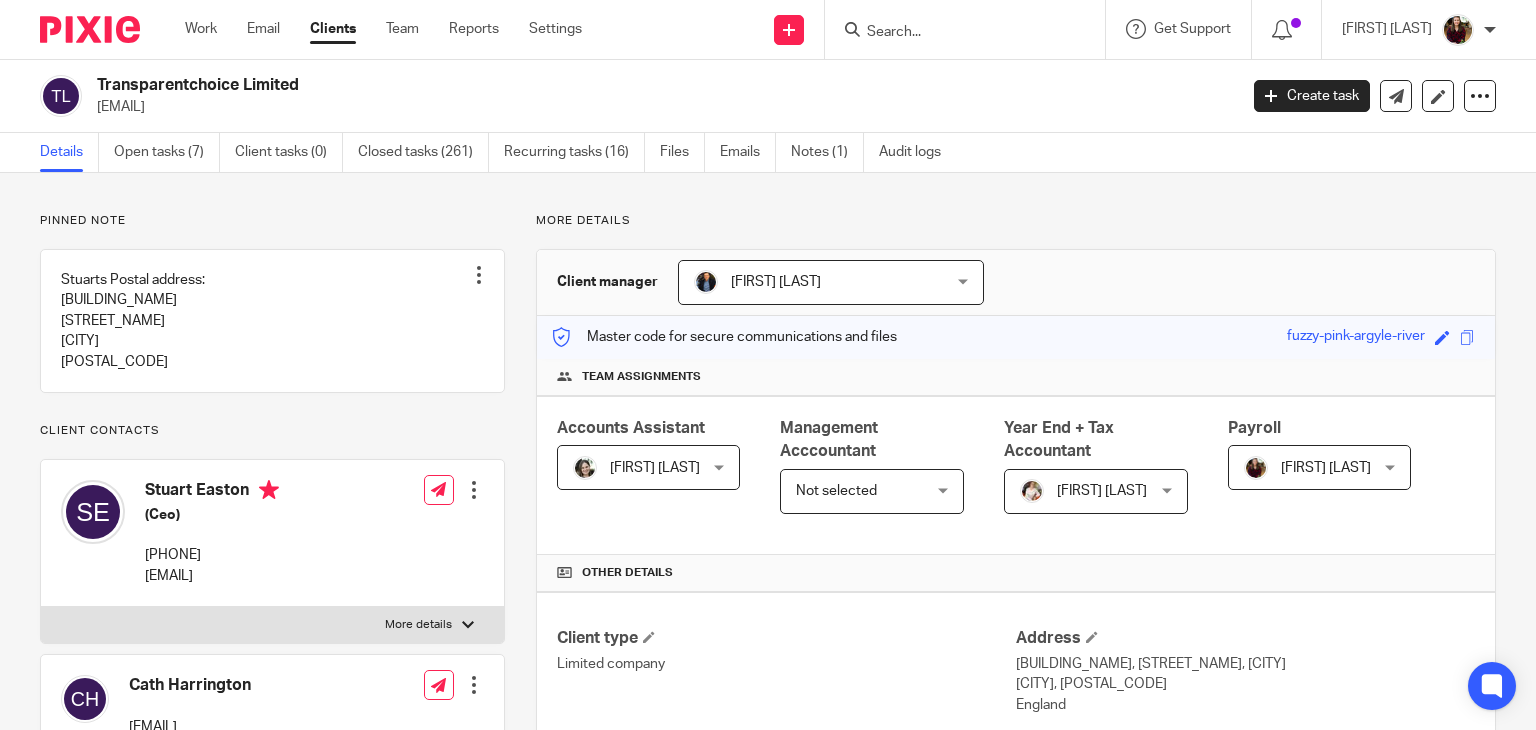 scroll, scrollTop: 0, scrollLeft: 0, axis: both 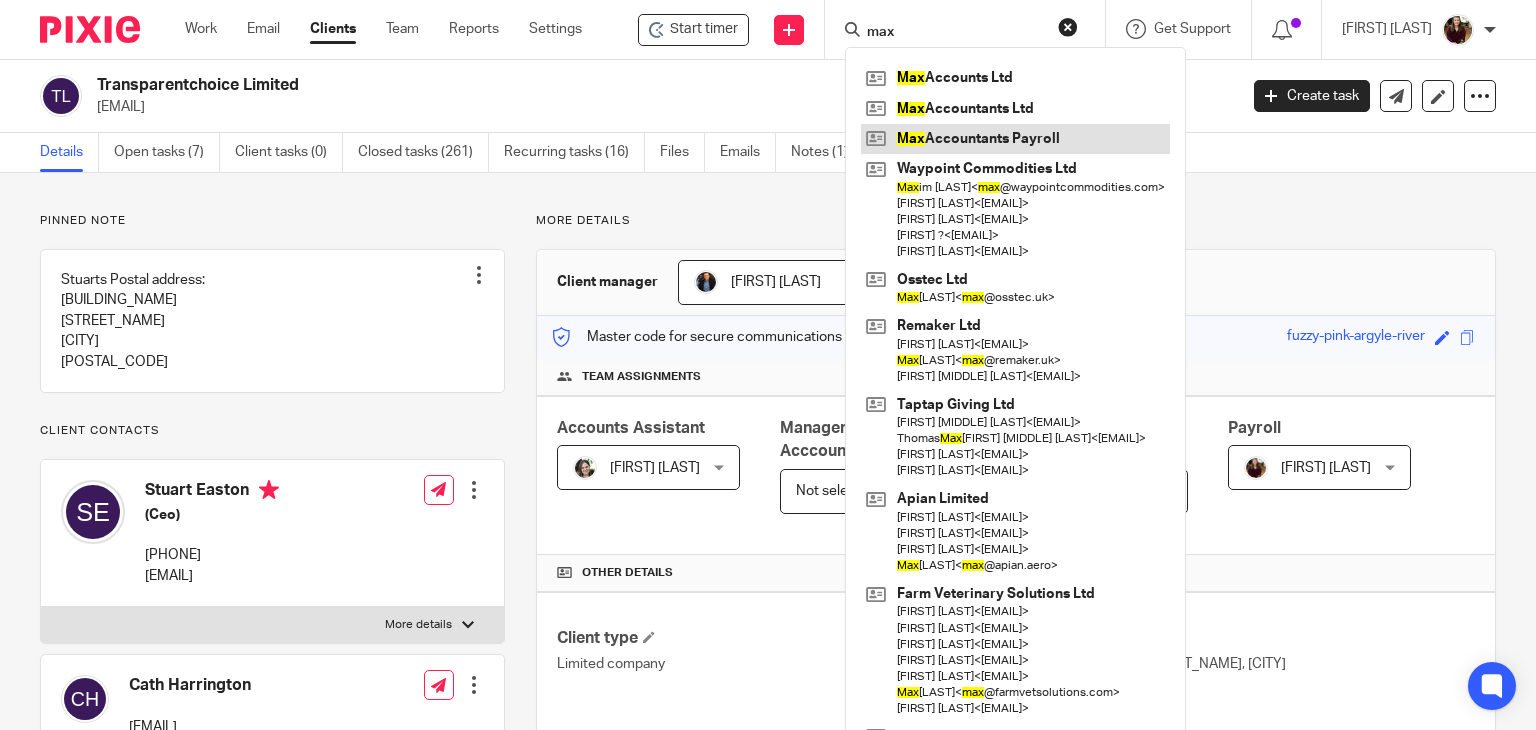 type on "max" 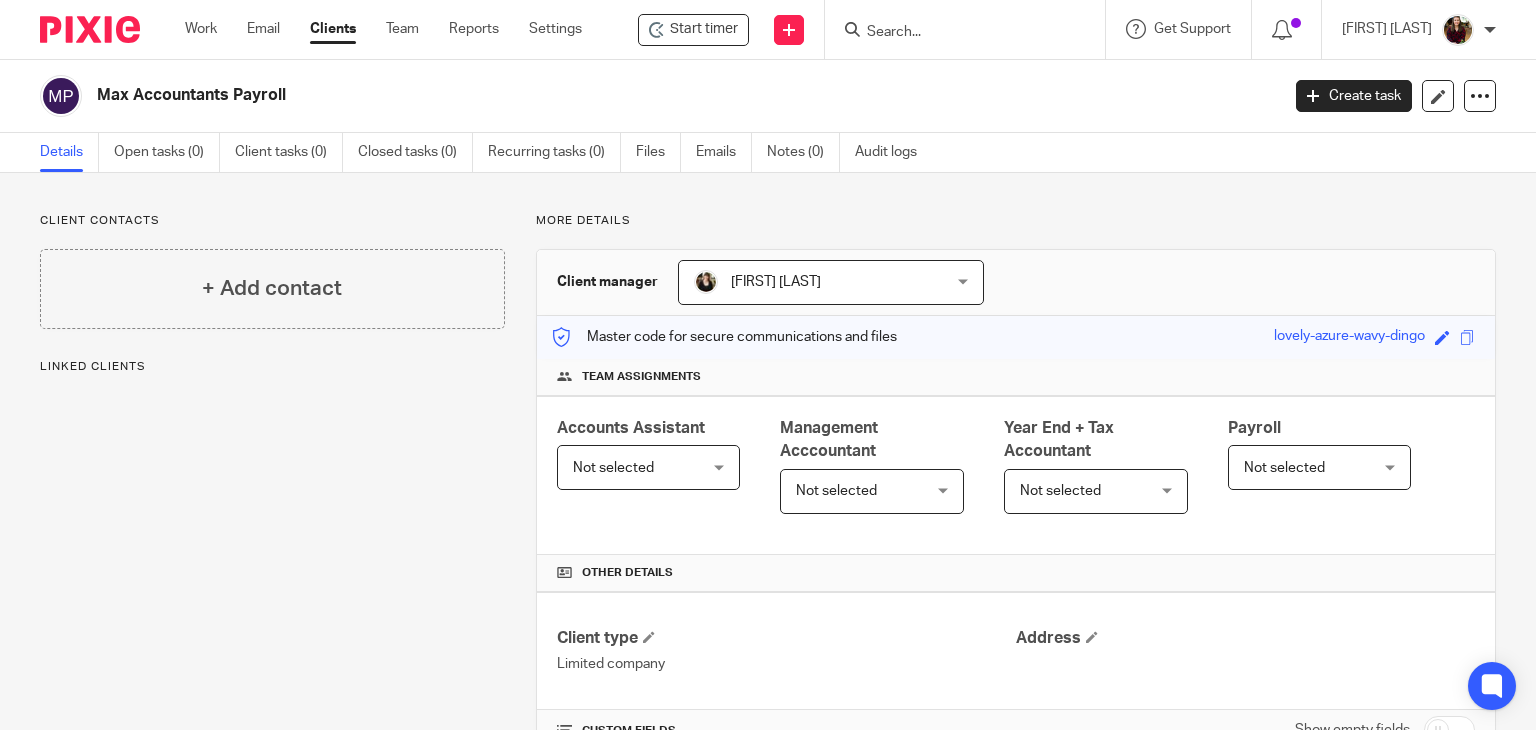 scroll, scrollTop: 0, scrollLeft: 0, axis: both 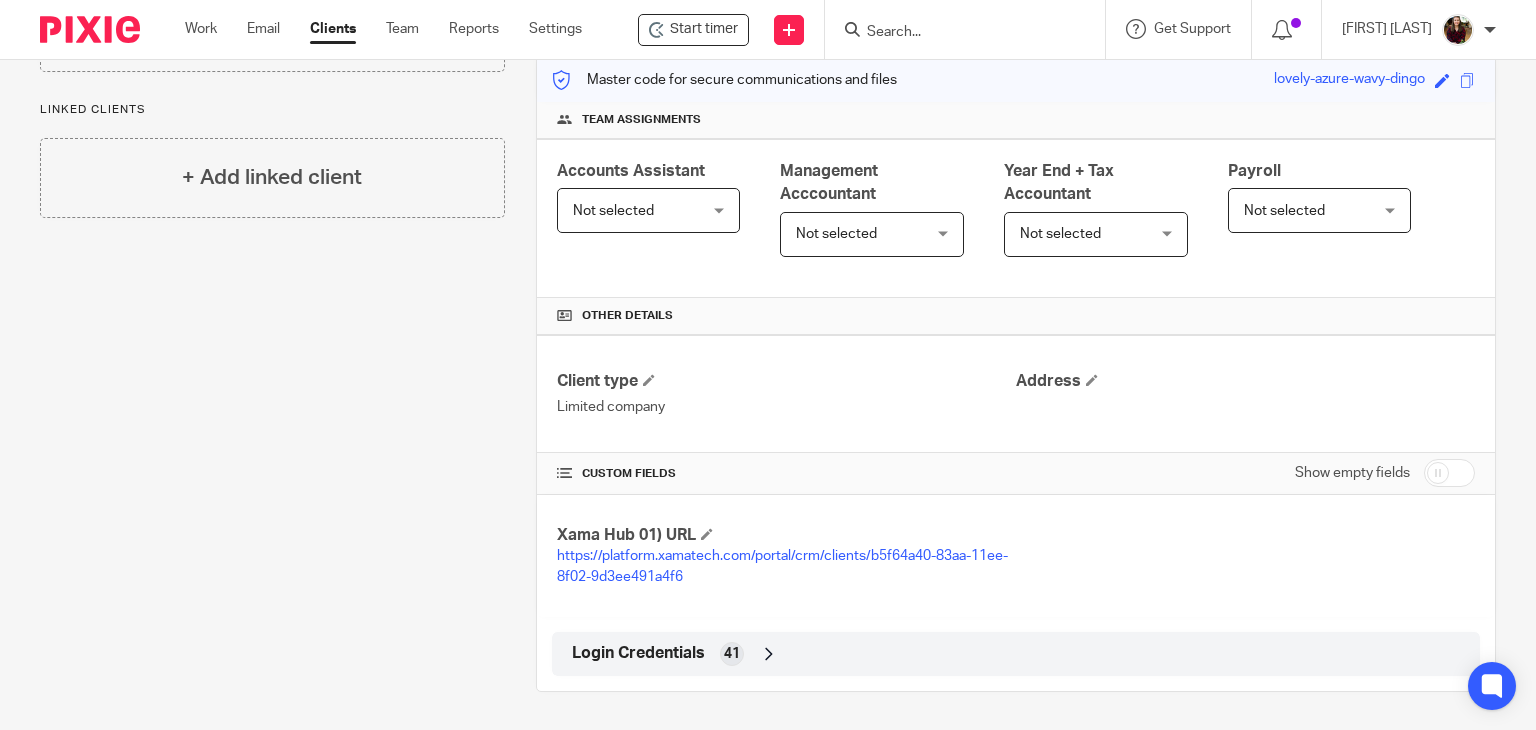 click on "Login Credentials" at bounding box center [638, 653] 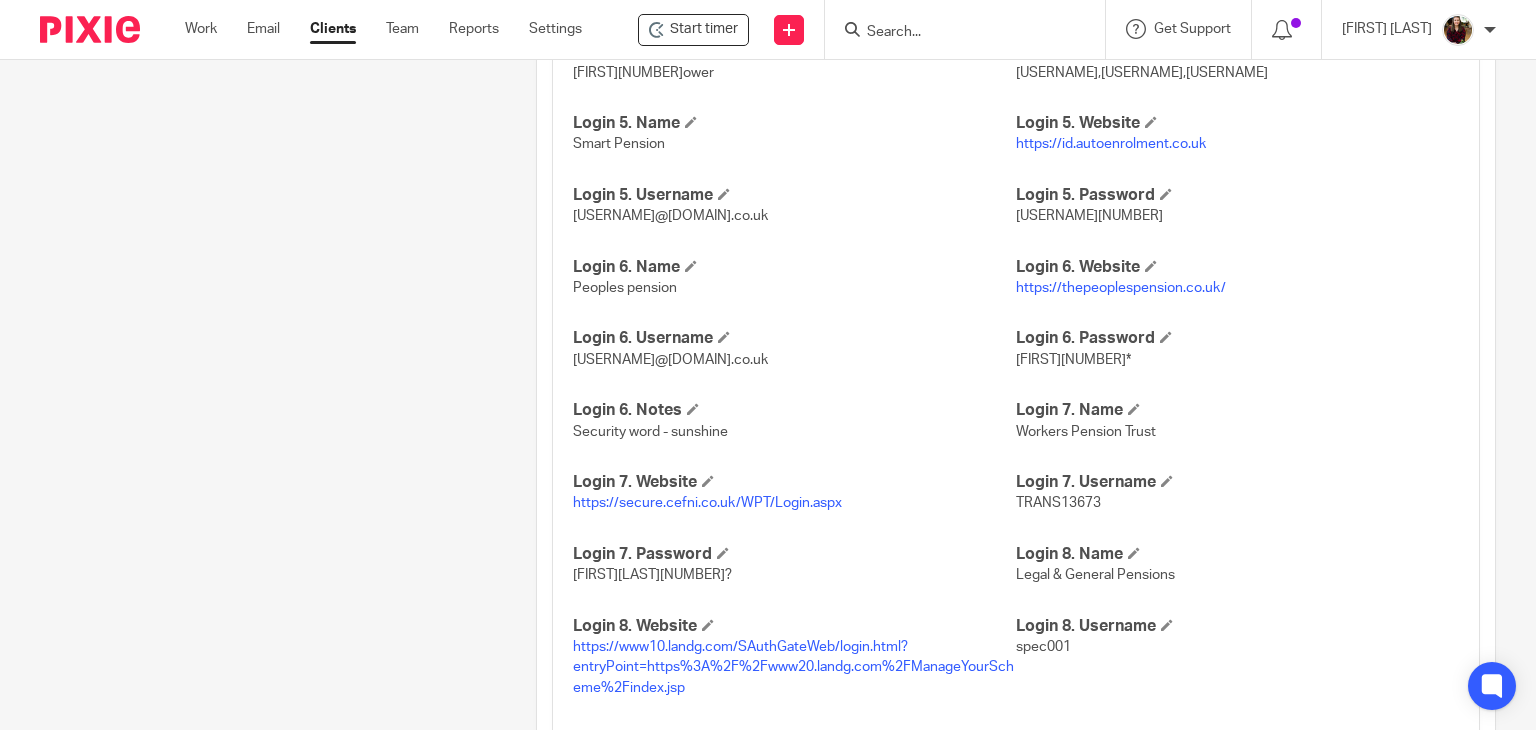 scroll, scrollTop: 1657, scrollLeft: 0, axis: vertical 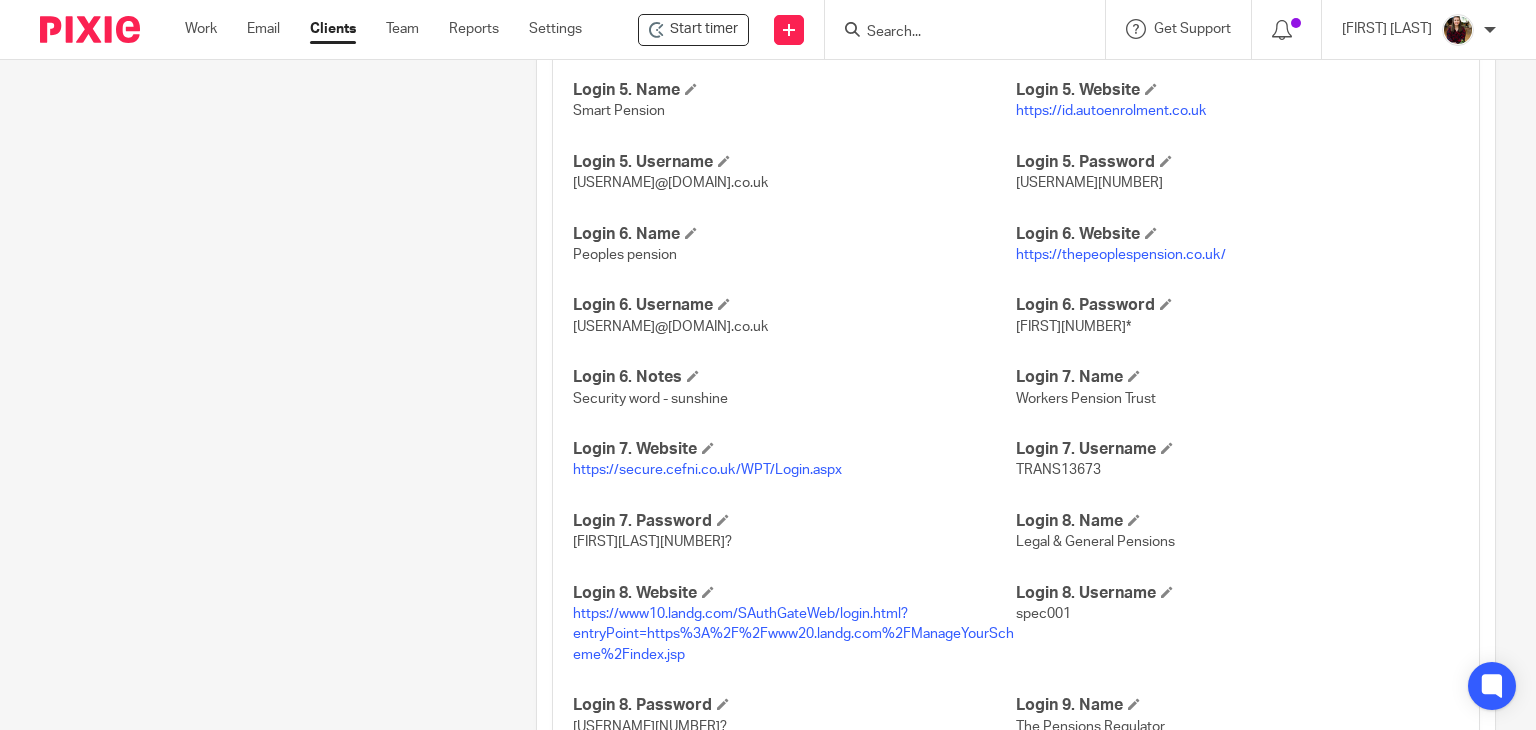 click on "https://secure.cefni.co.uk/WPT/Login.aspx" at bounding box center (707, 470) 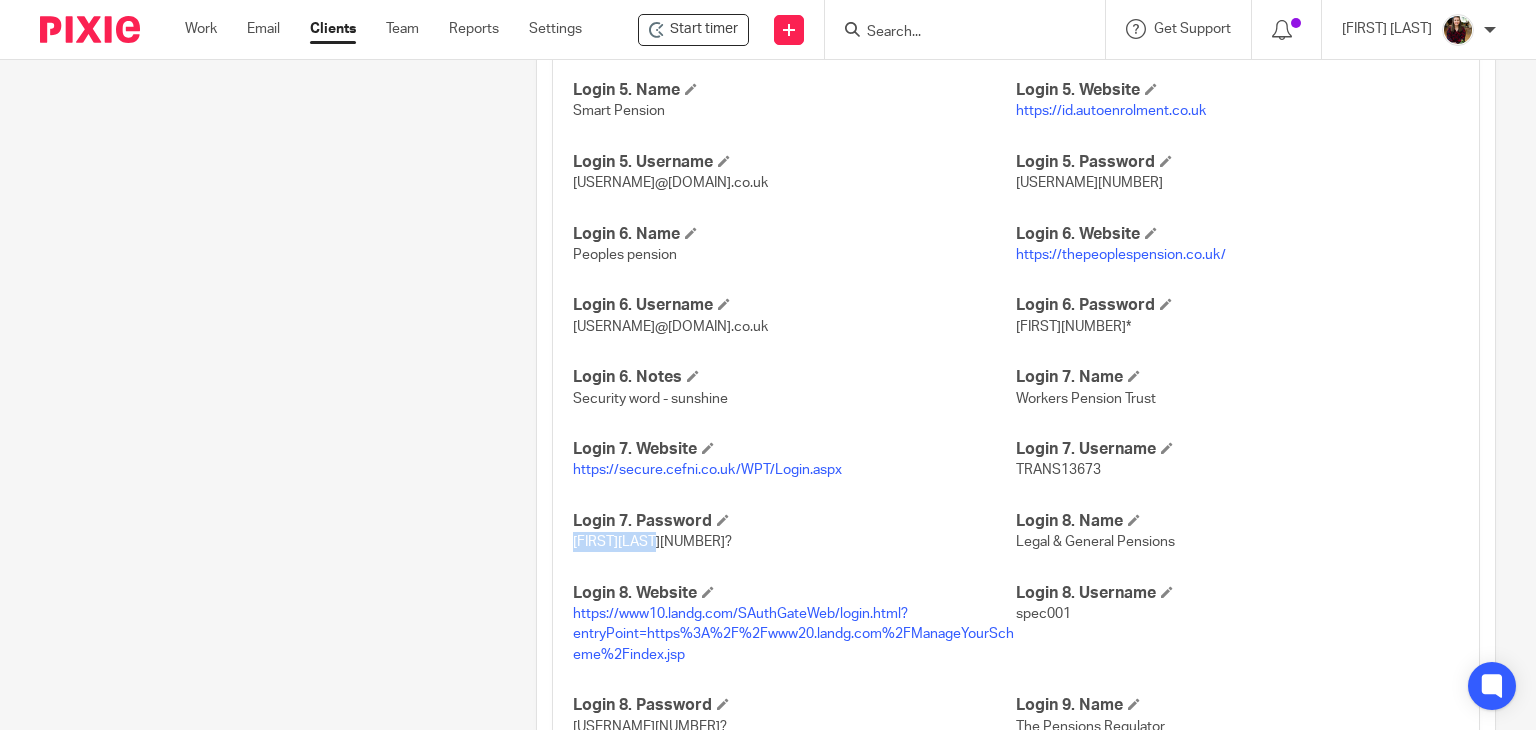 drag, startPoint x: 650, startPoint y: 541, endPoint x: 556, endPoint y: 543, distance: 94.02127 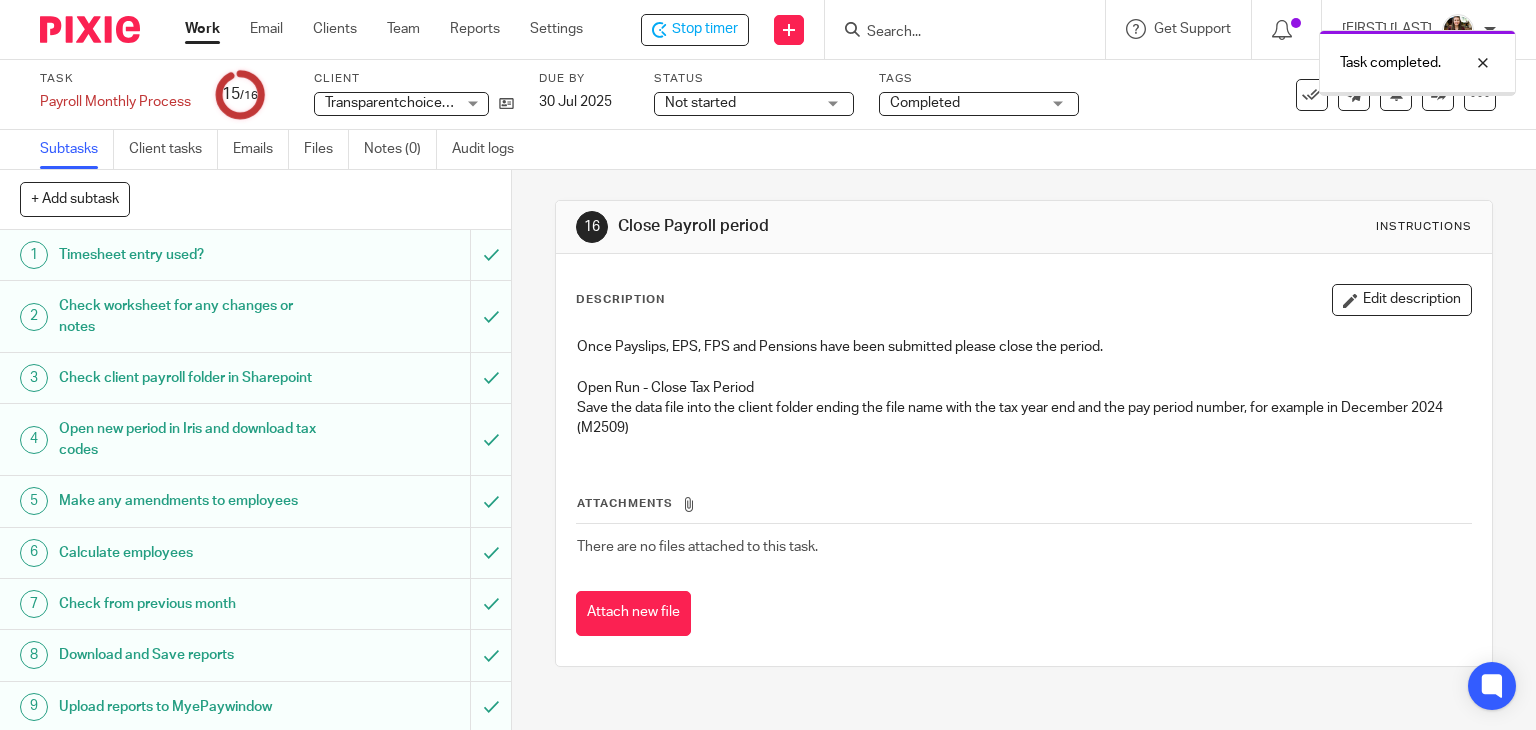 scroll, scrollTop: 0, scrollLeft: 0, axis: both 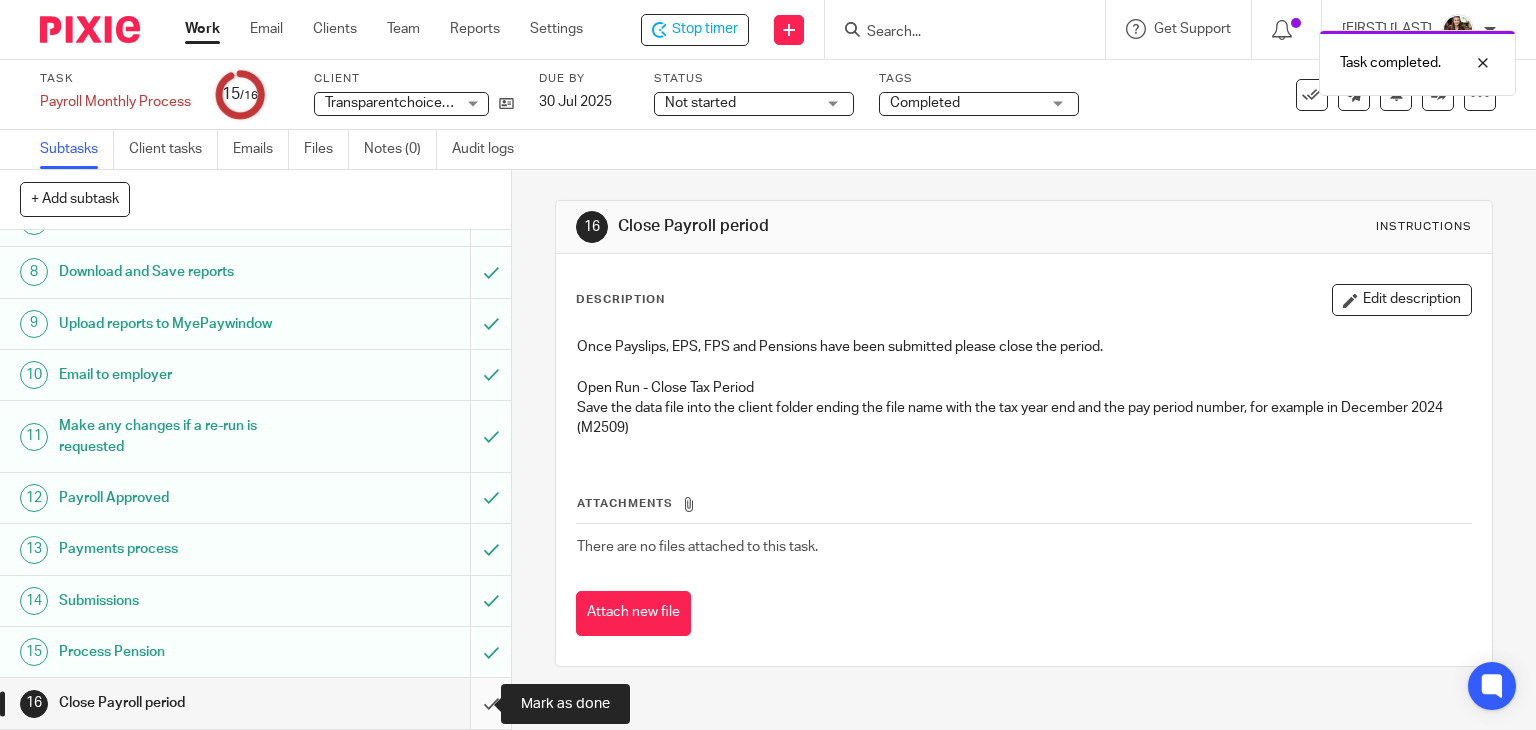 click at bounding box center [255, 703] 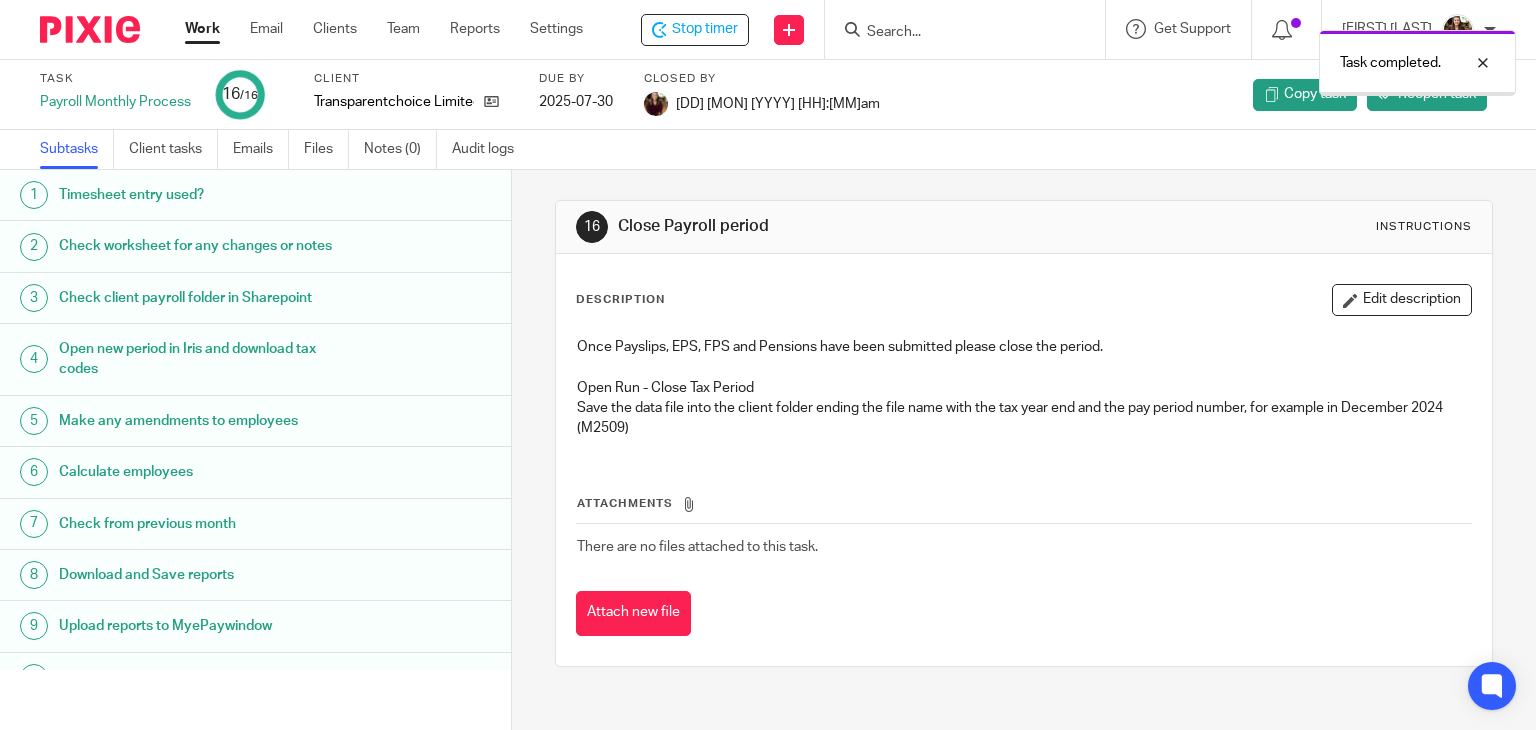 scroll, scrollTop: 0, scrollLeft: 0, axis: both 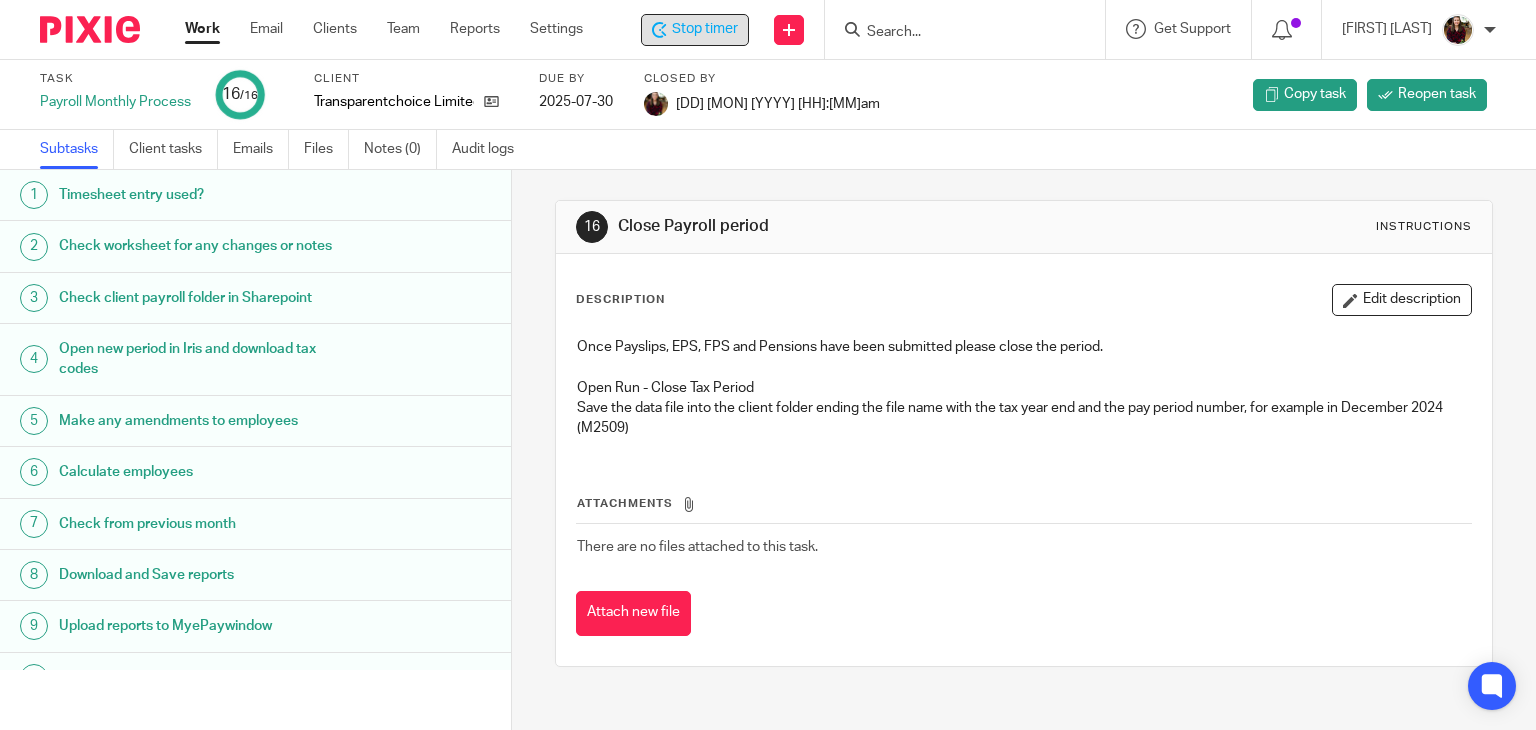 click on "Stop timer" at bounding box center (705, 29) 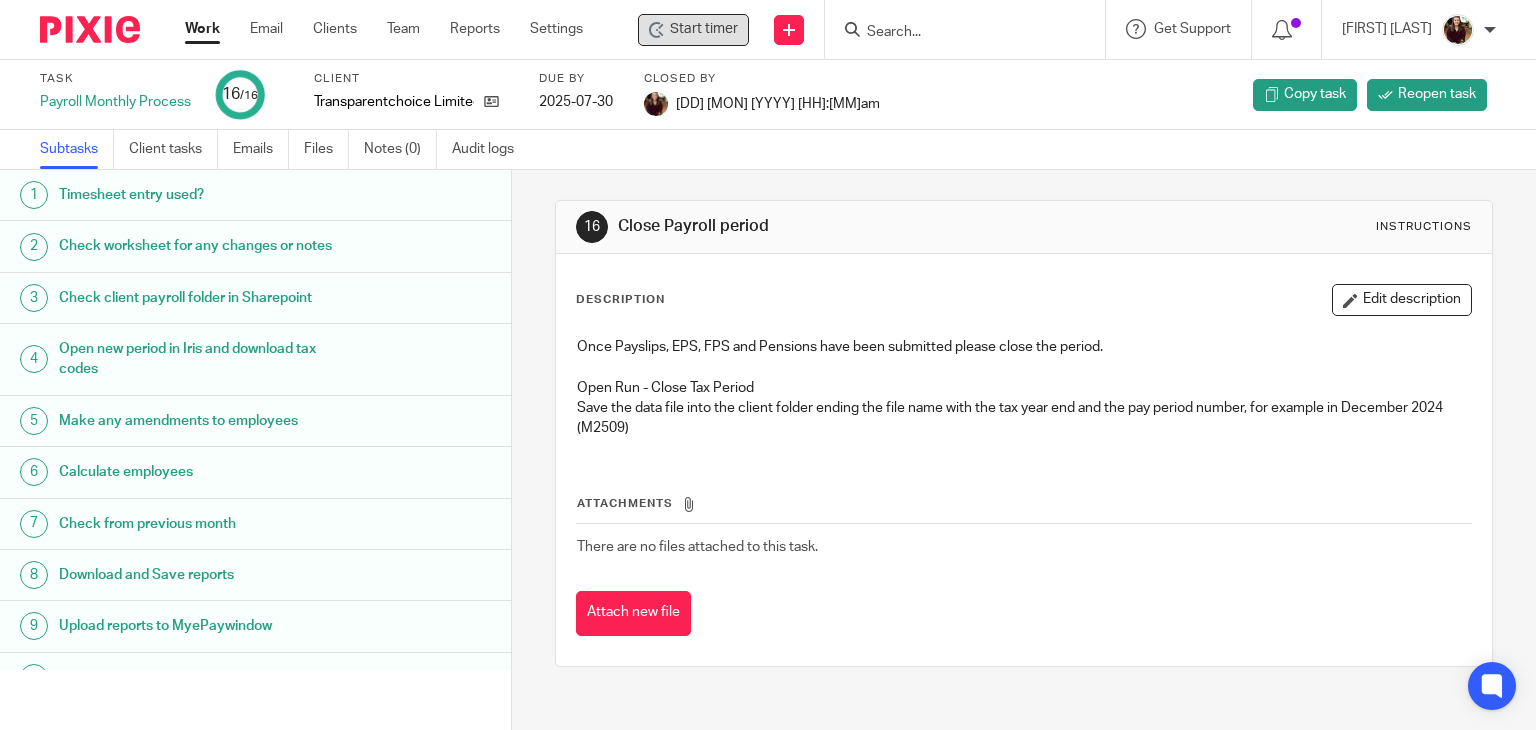 click at bounding box center [955, 33] 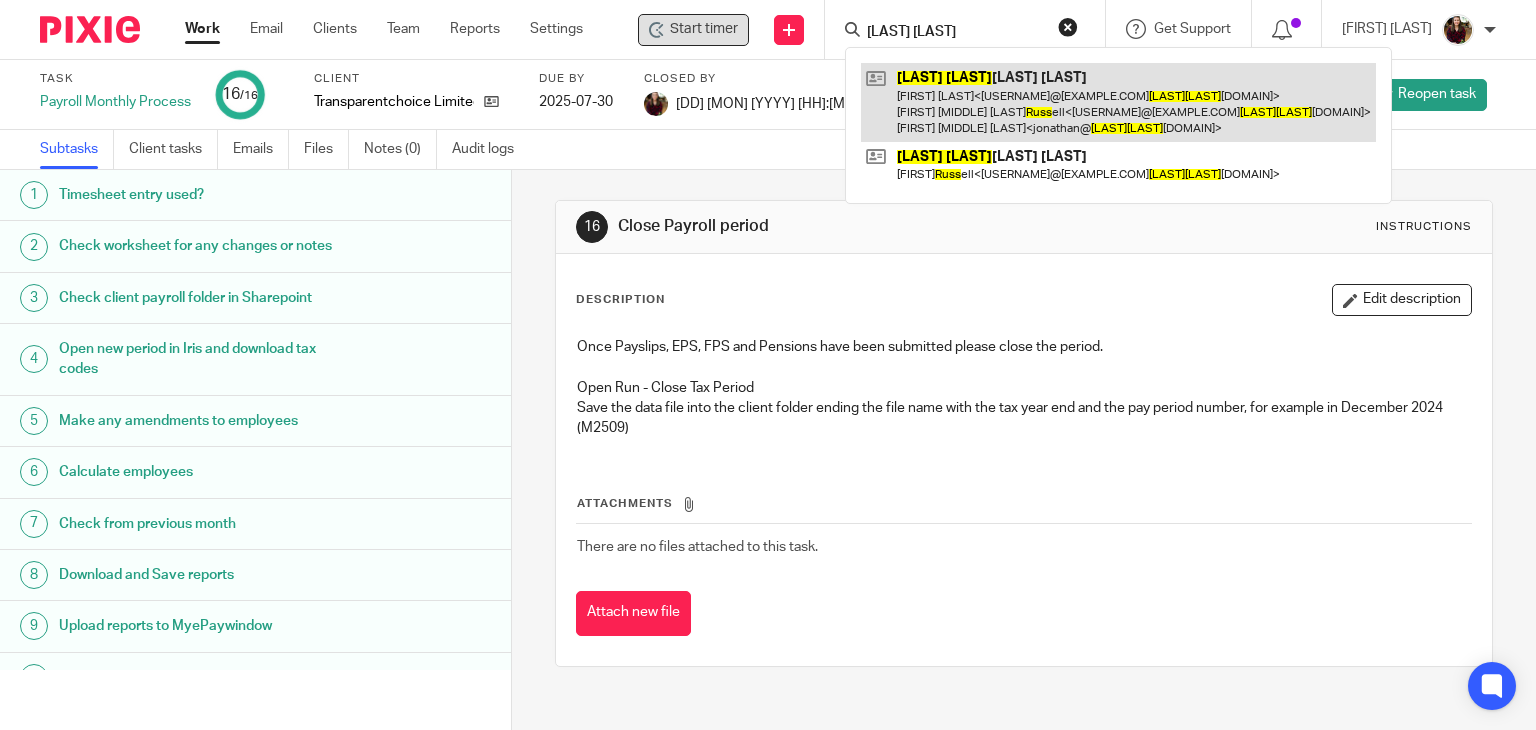 type on "noble russ" 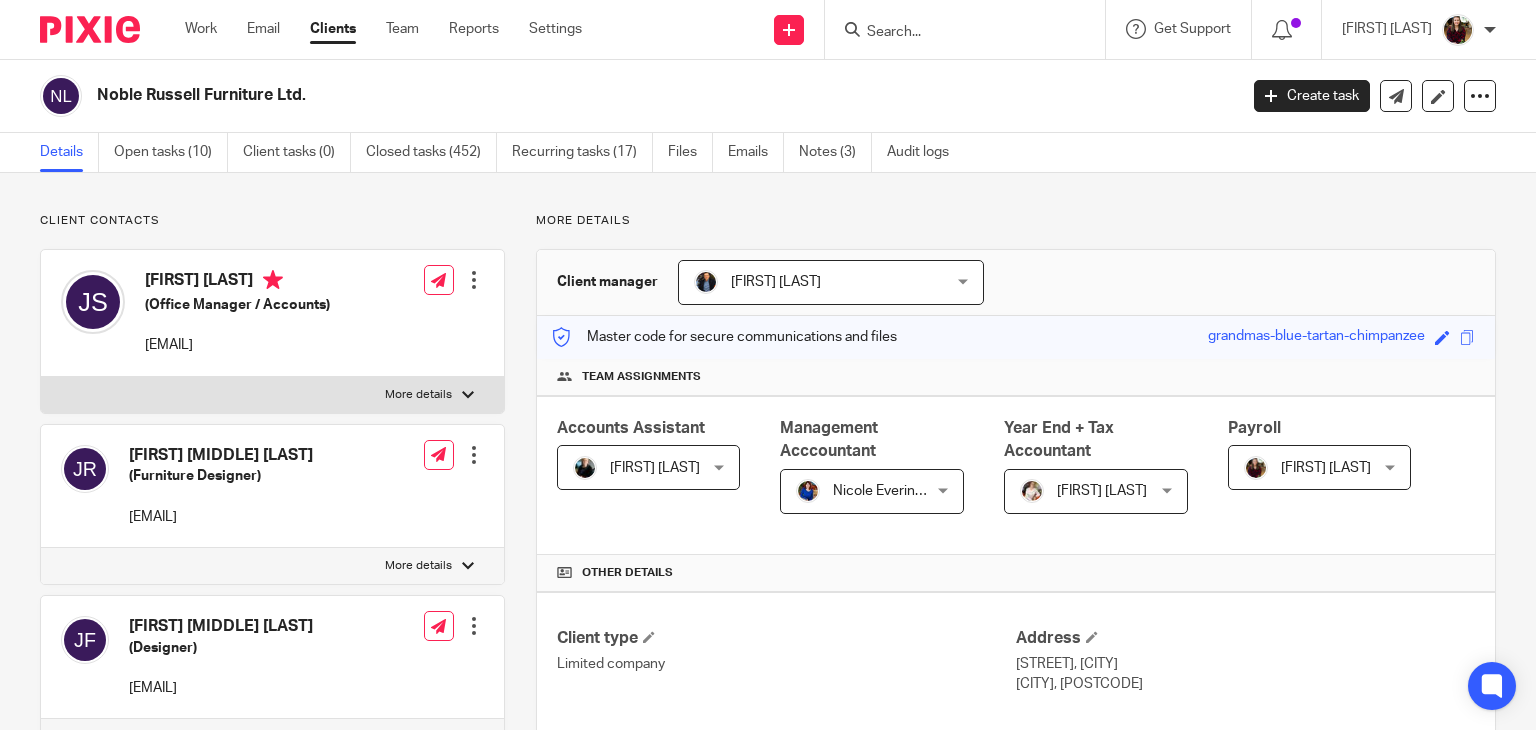 scroll, scrollTop: 0, scrollLeft: 0, axis: both 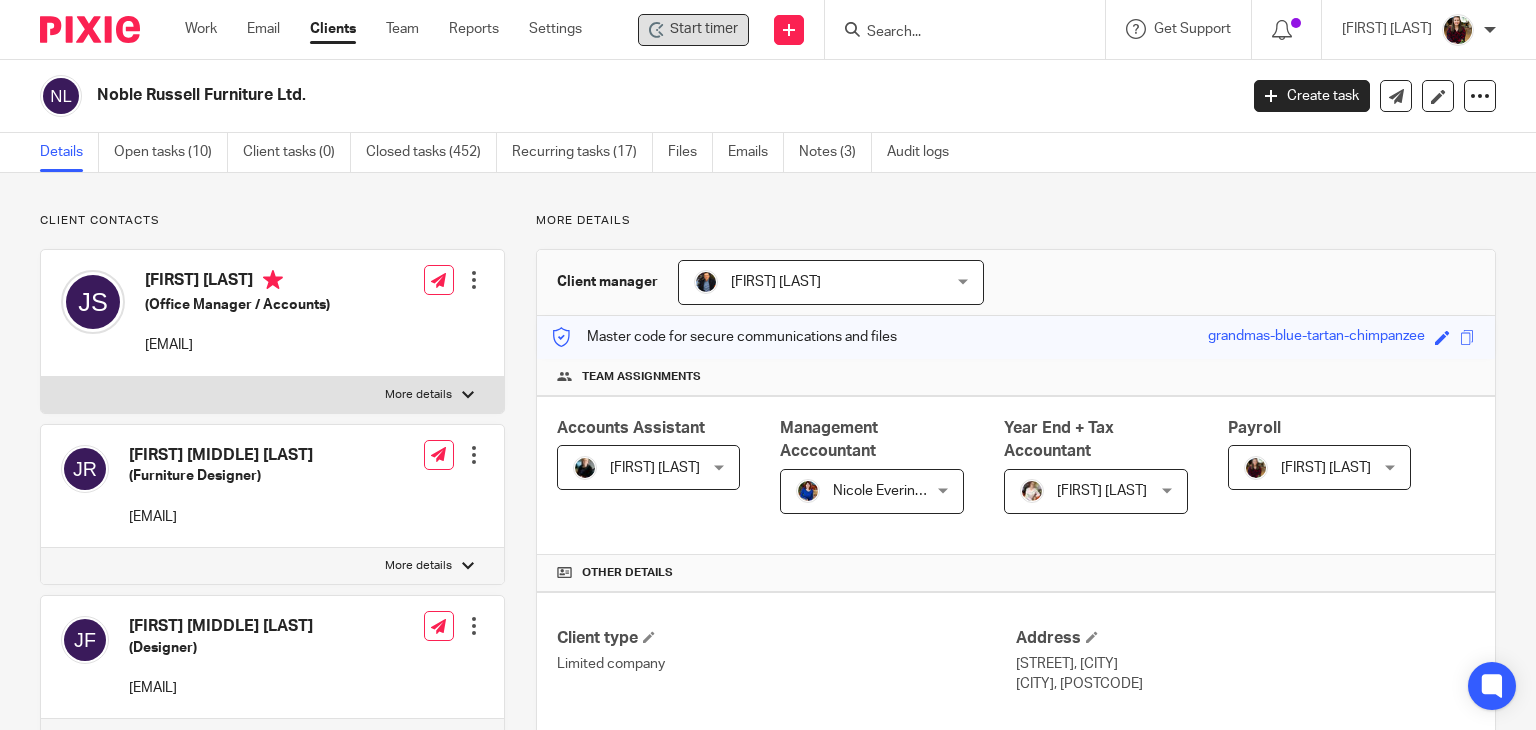 click on "Start timer" at bounding box center (704, 29) 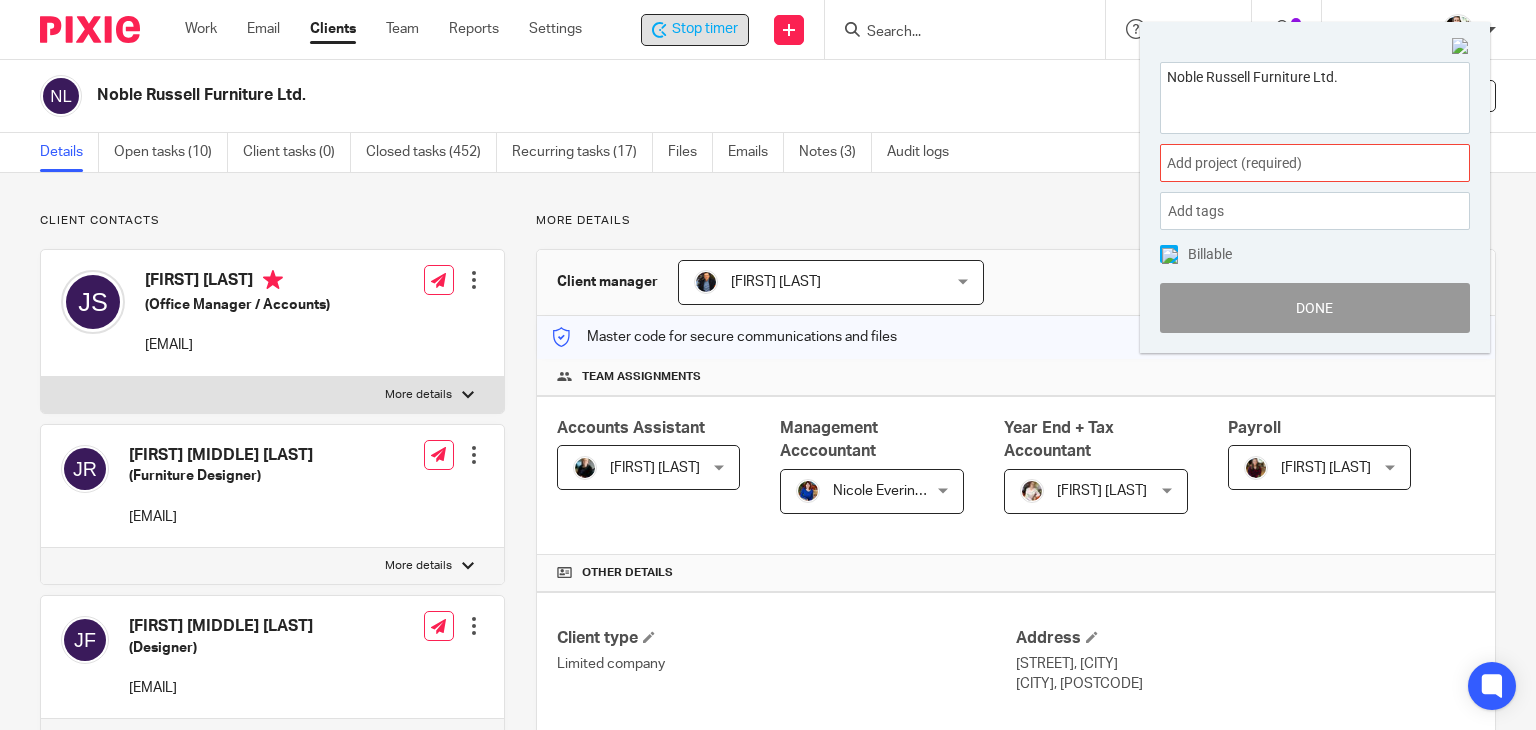 click on "Add project (required) :" at bounding box center [1293, 163] 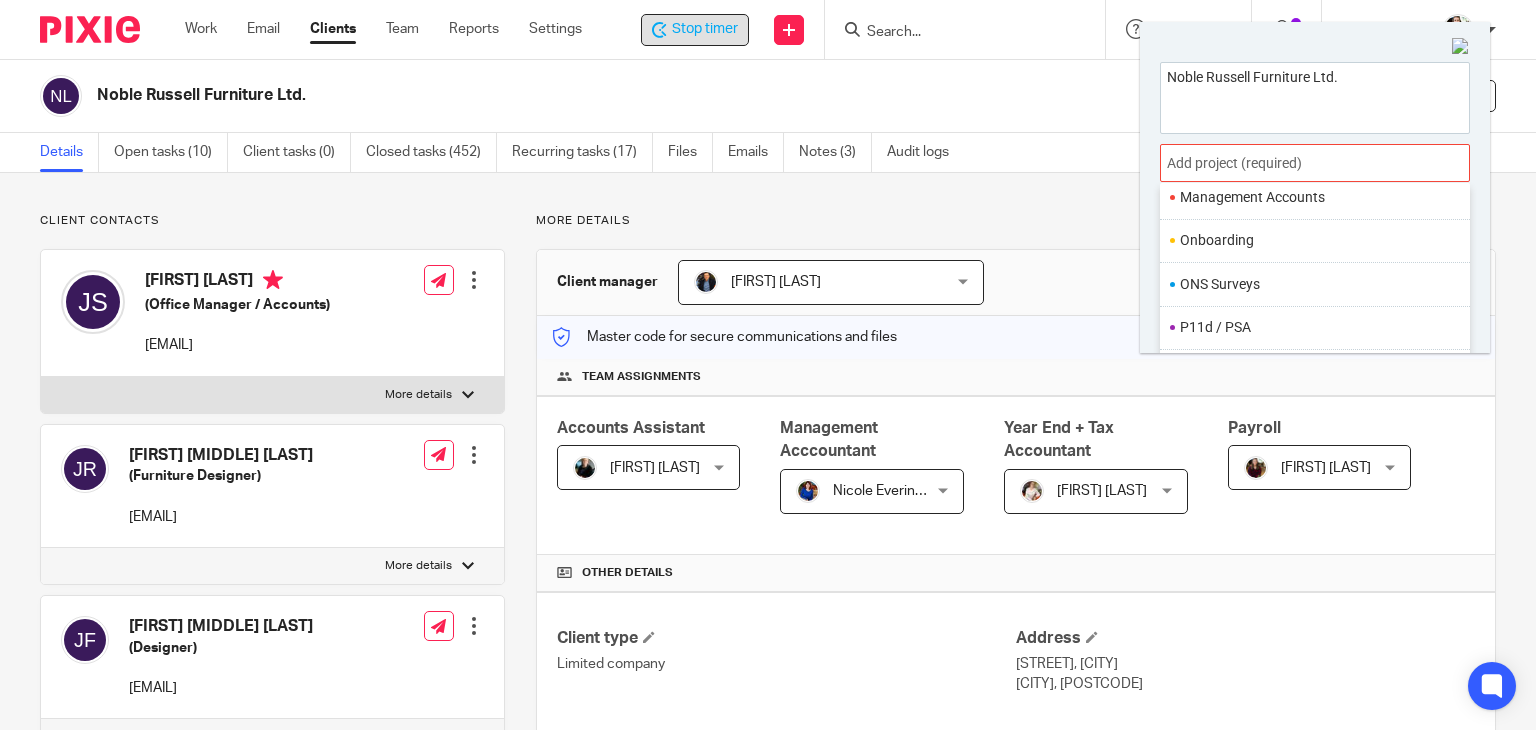scroll, scrollTop: 748, scrollLeft: 0, axis: vertical 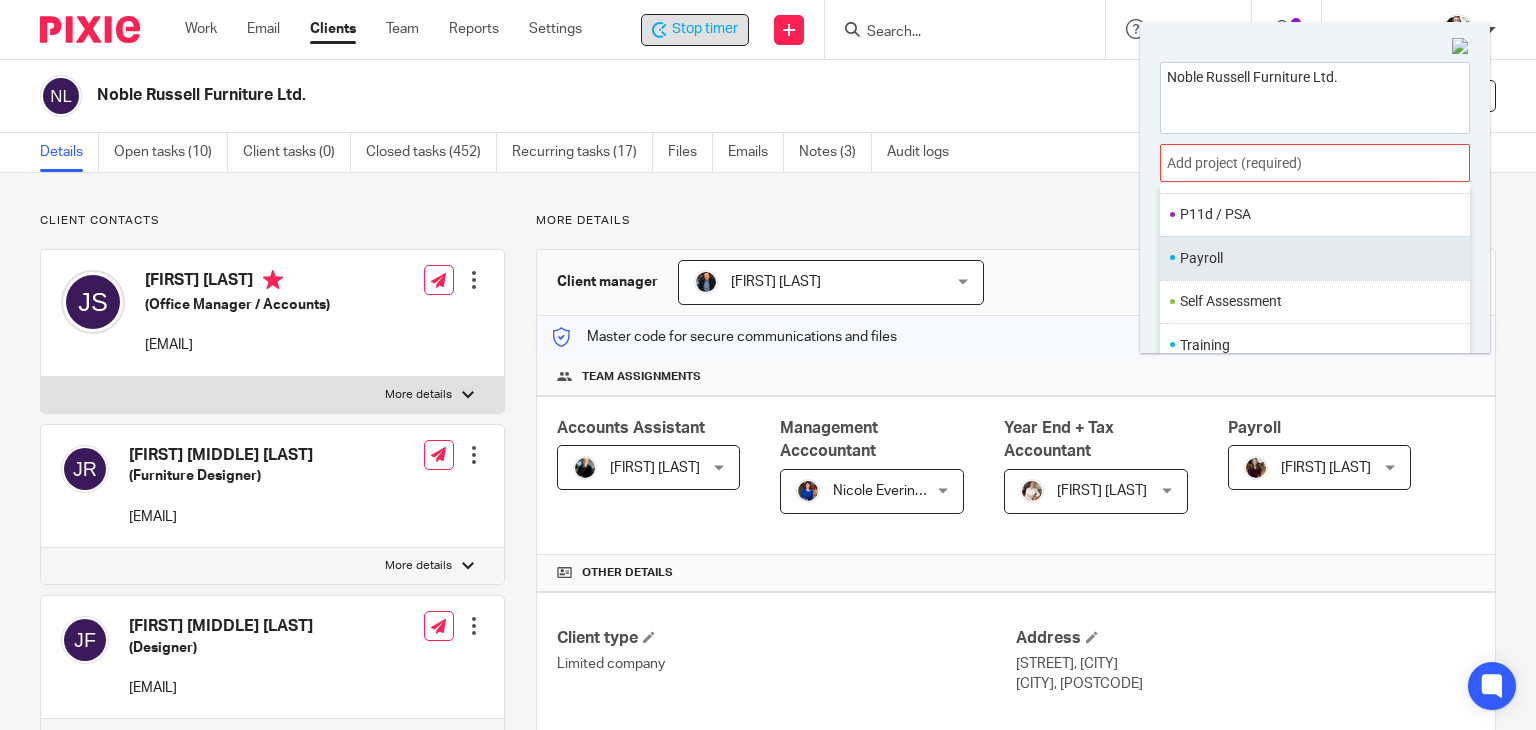 click on "Payroll" at bounding box center [1310, 258] 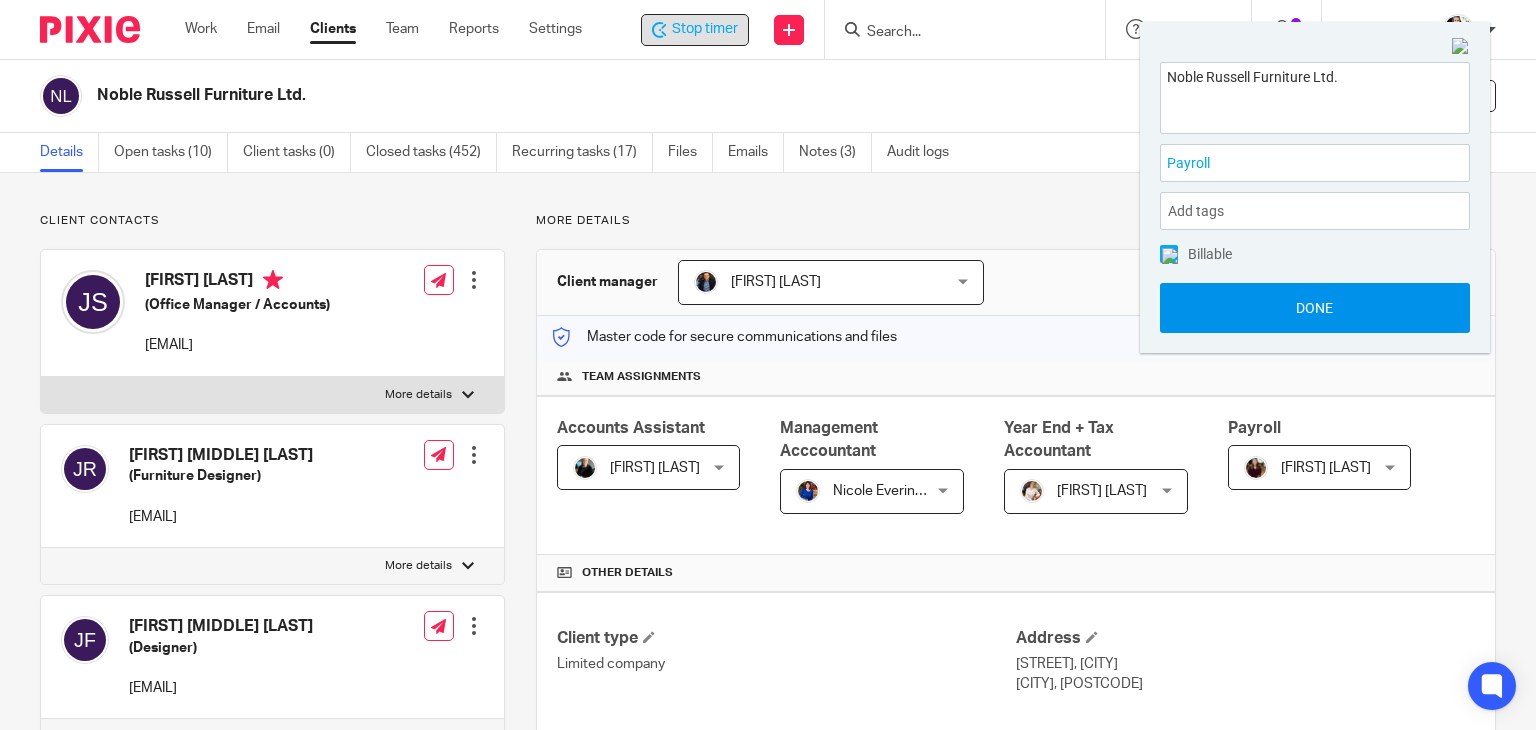 click on "Done" at bounding box center (1315, 308) 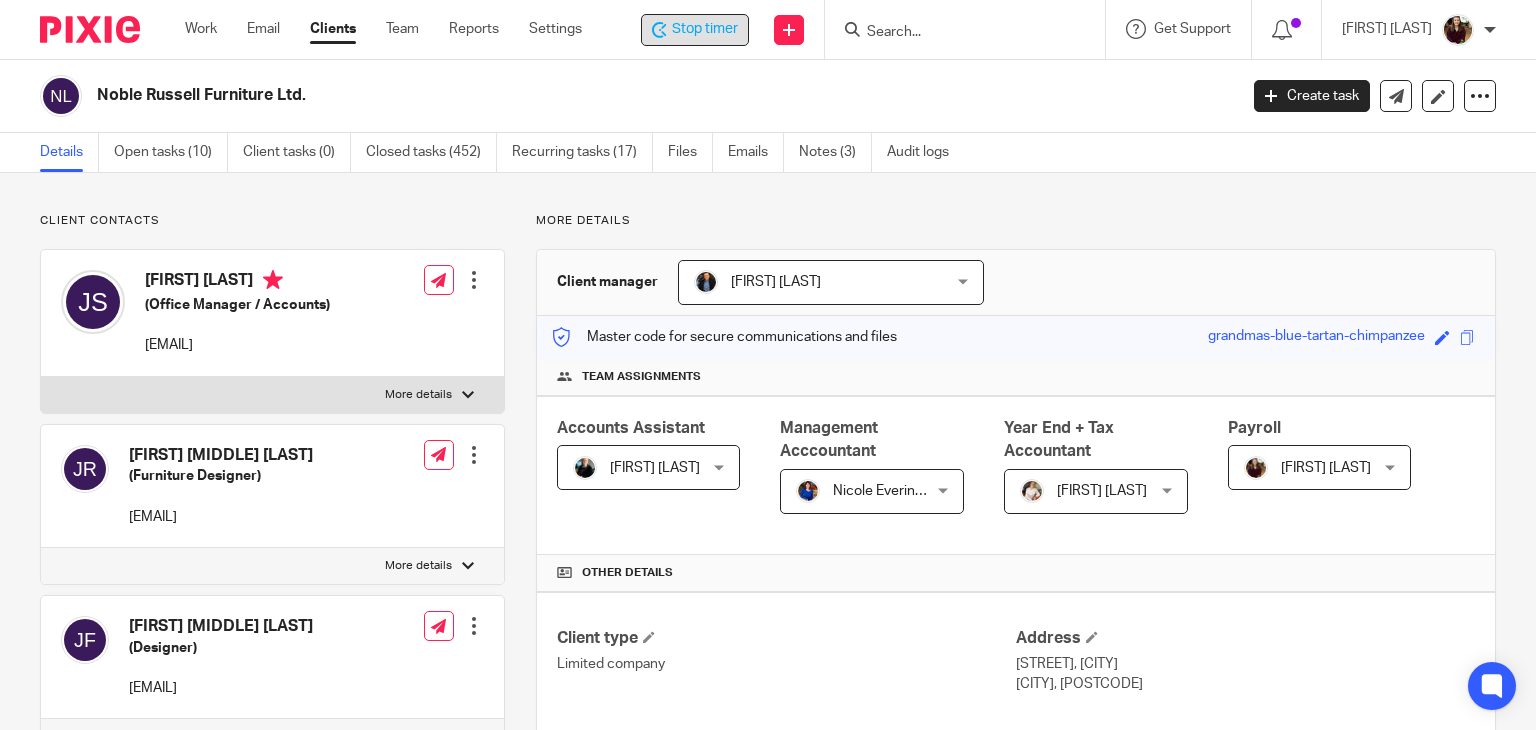 click on "Stop timer" at bounding box center [705, 29] 